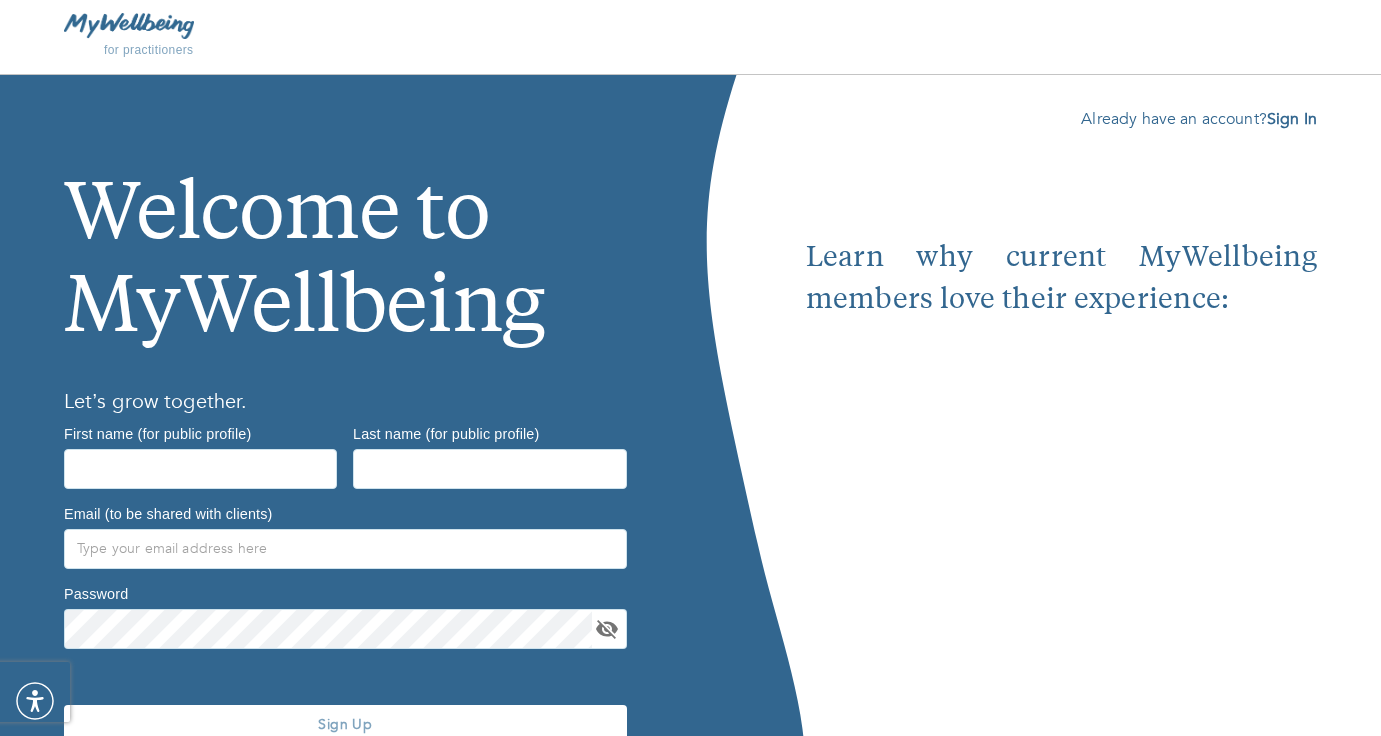 scroll, scrollTop: 0, scrollLeft: 0, axis: both 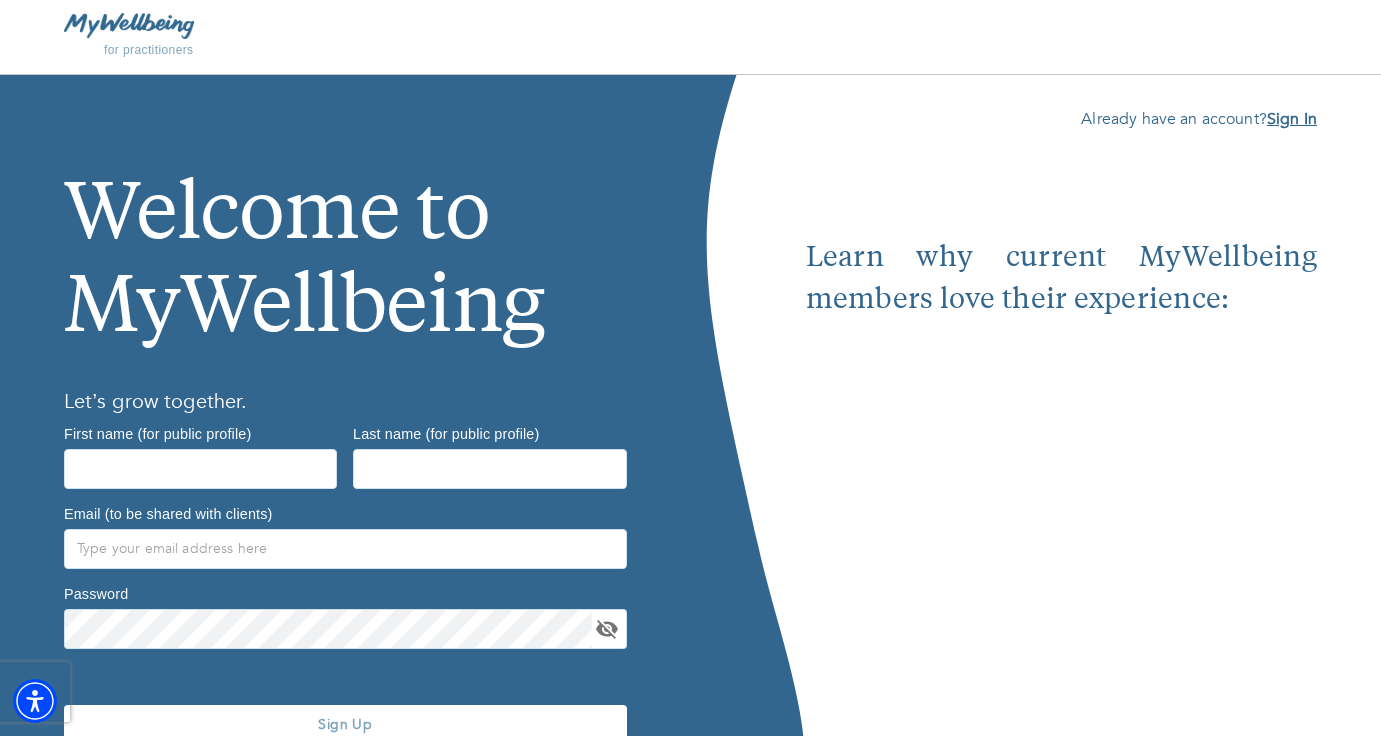 click on "Sign In" at bounding box center [1292, 119] 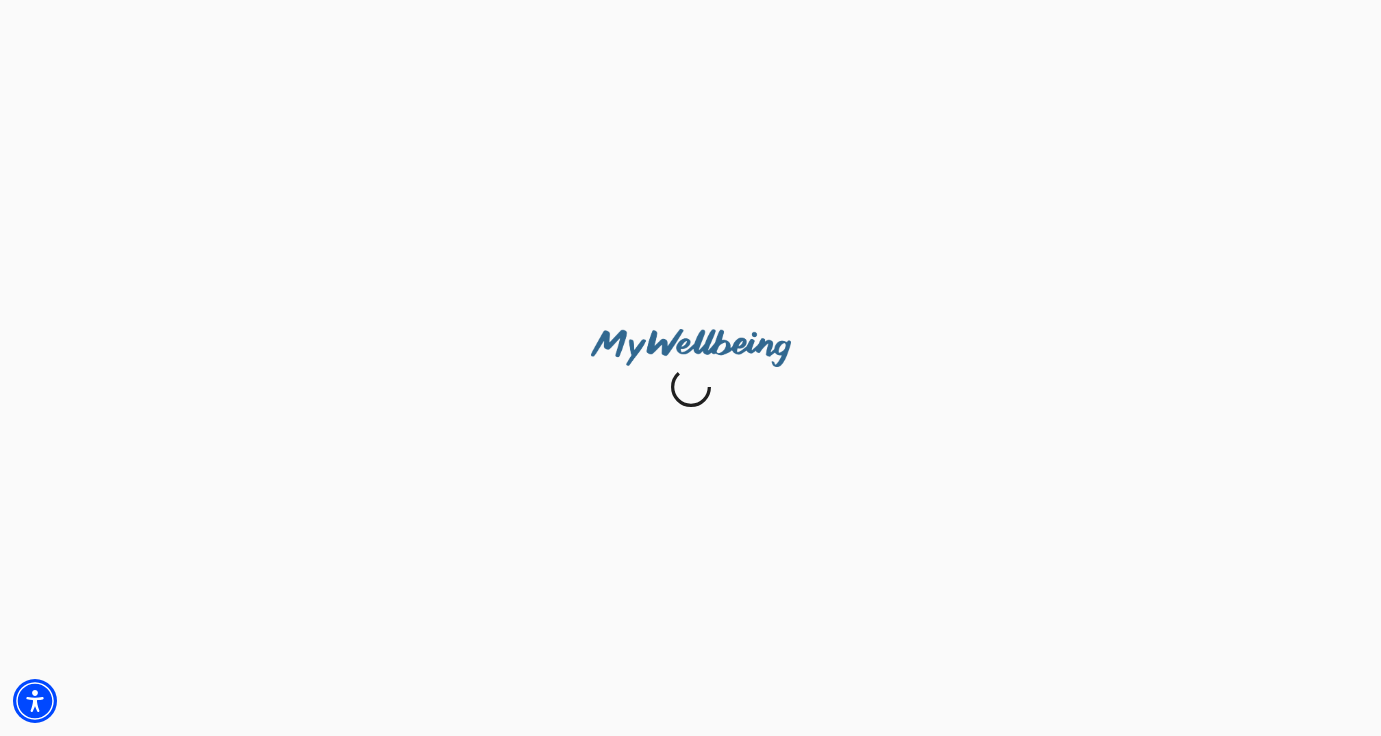 scroll, scrollTop: 0, scrollLeft: 0, axis: both 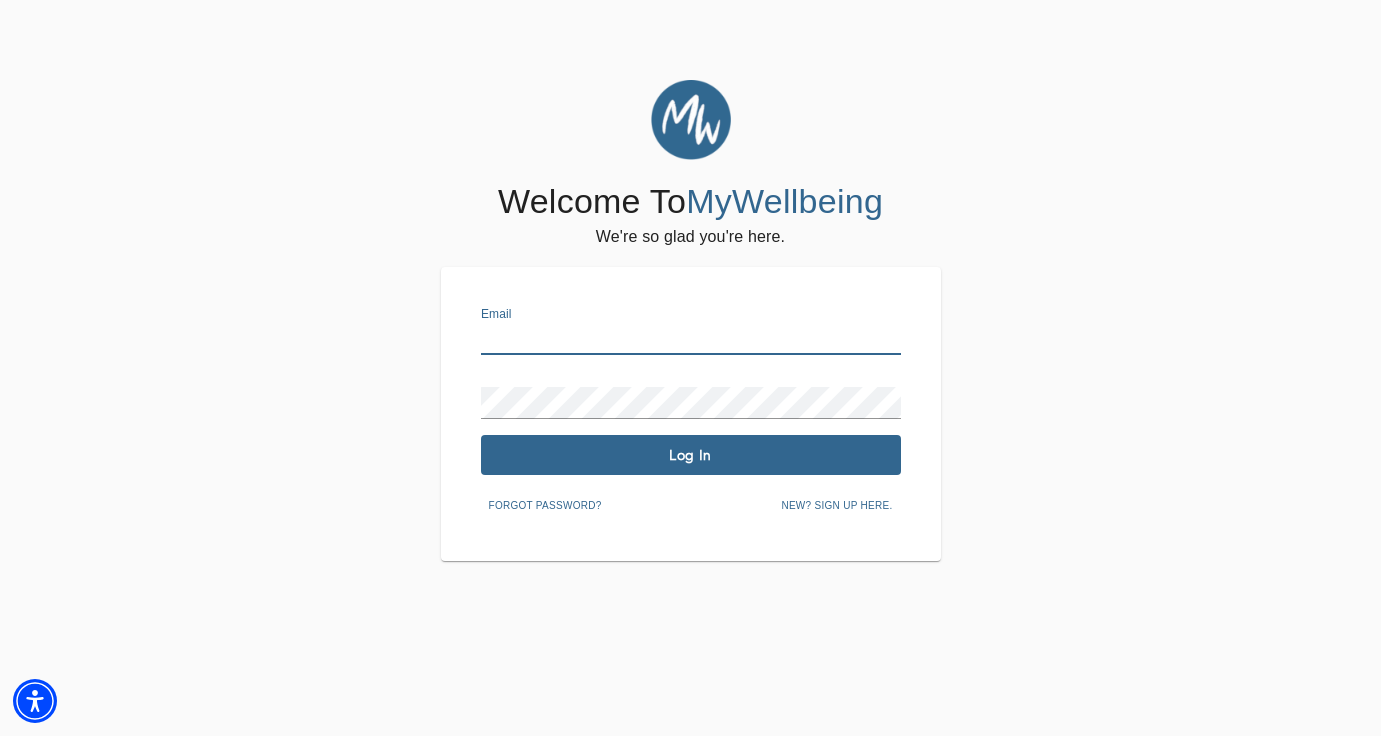 type on "[PERSON_NAME][EMAIL_ADDRESS][DOMAIN_NAME]" 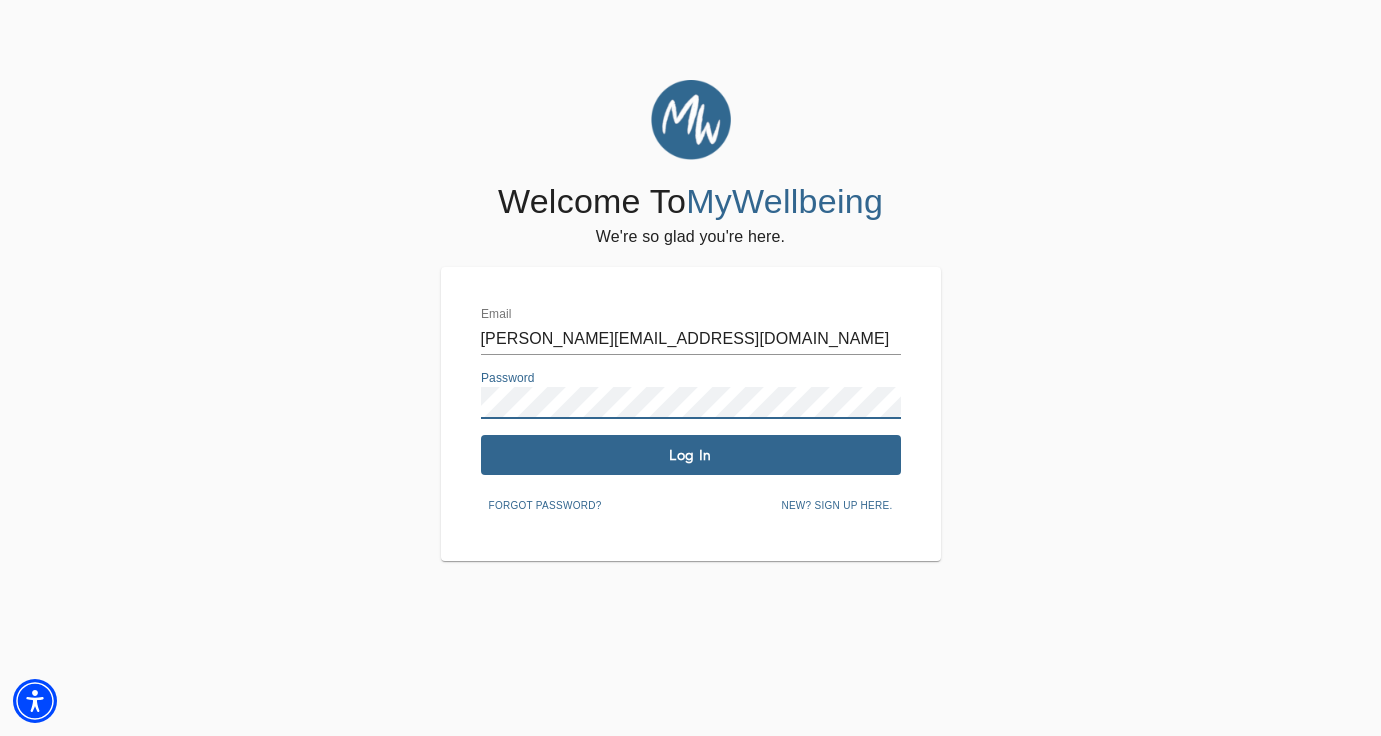 click on "Log In" at bounding box center [691, 455] 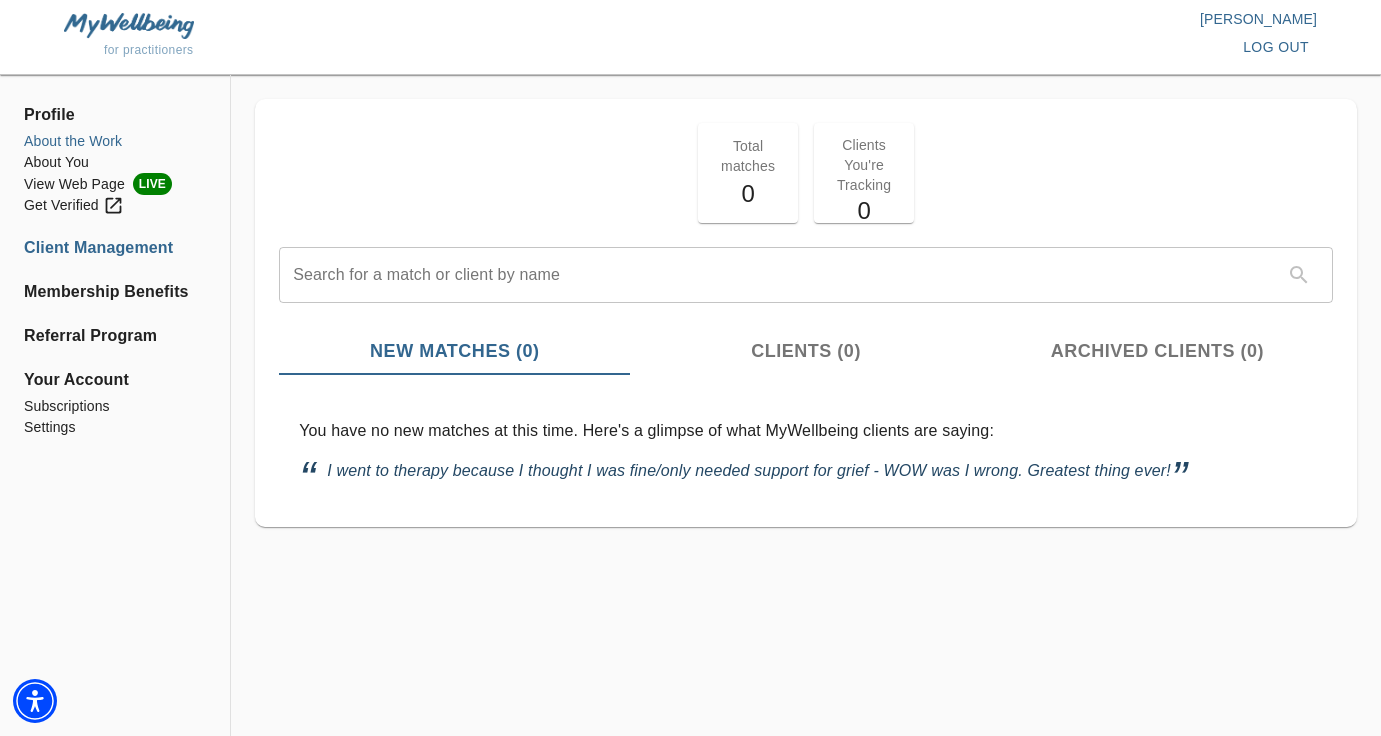 click on "About the Work" at bounding box center (115, 141) 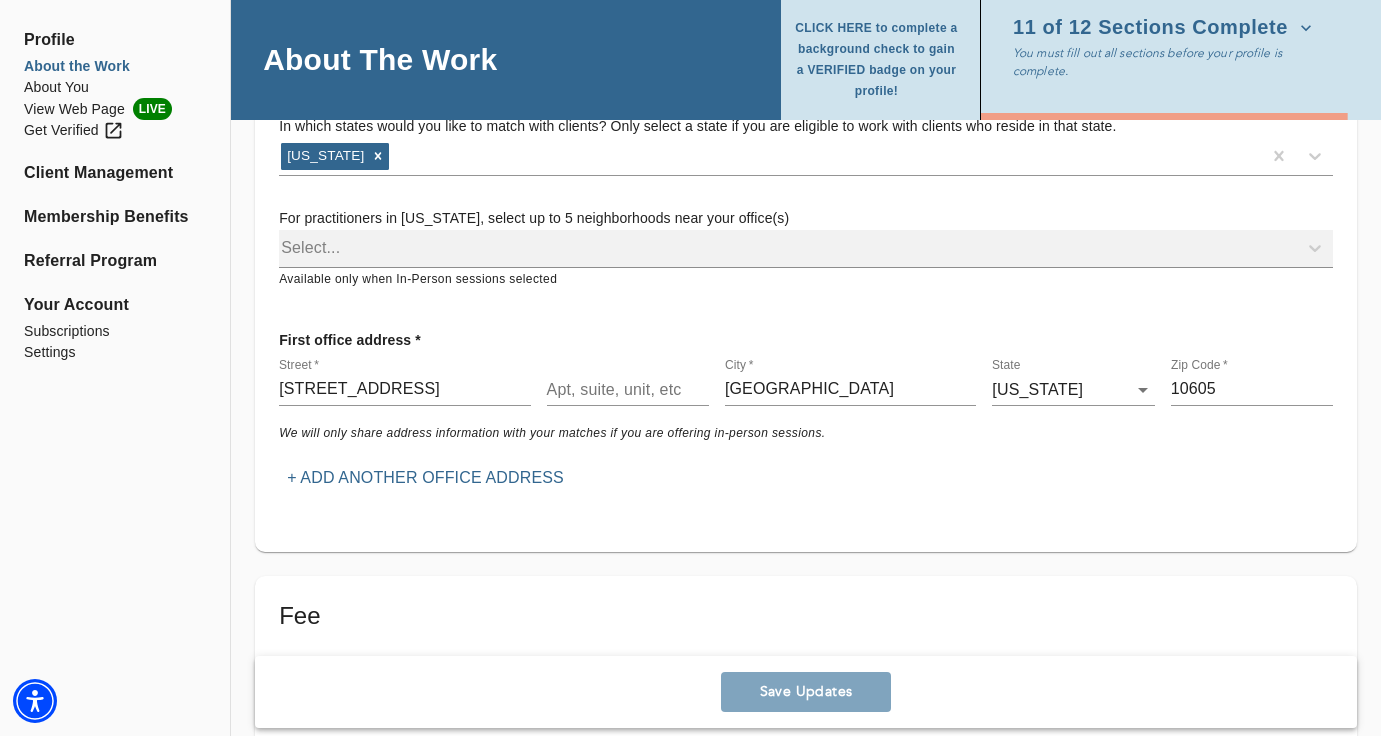 scroll, scrollTop: 274, scrollLeft: 0, axis: vertical 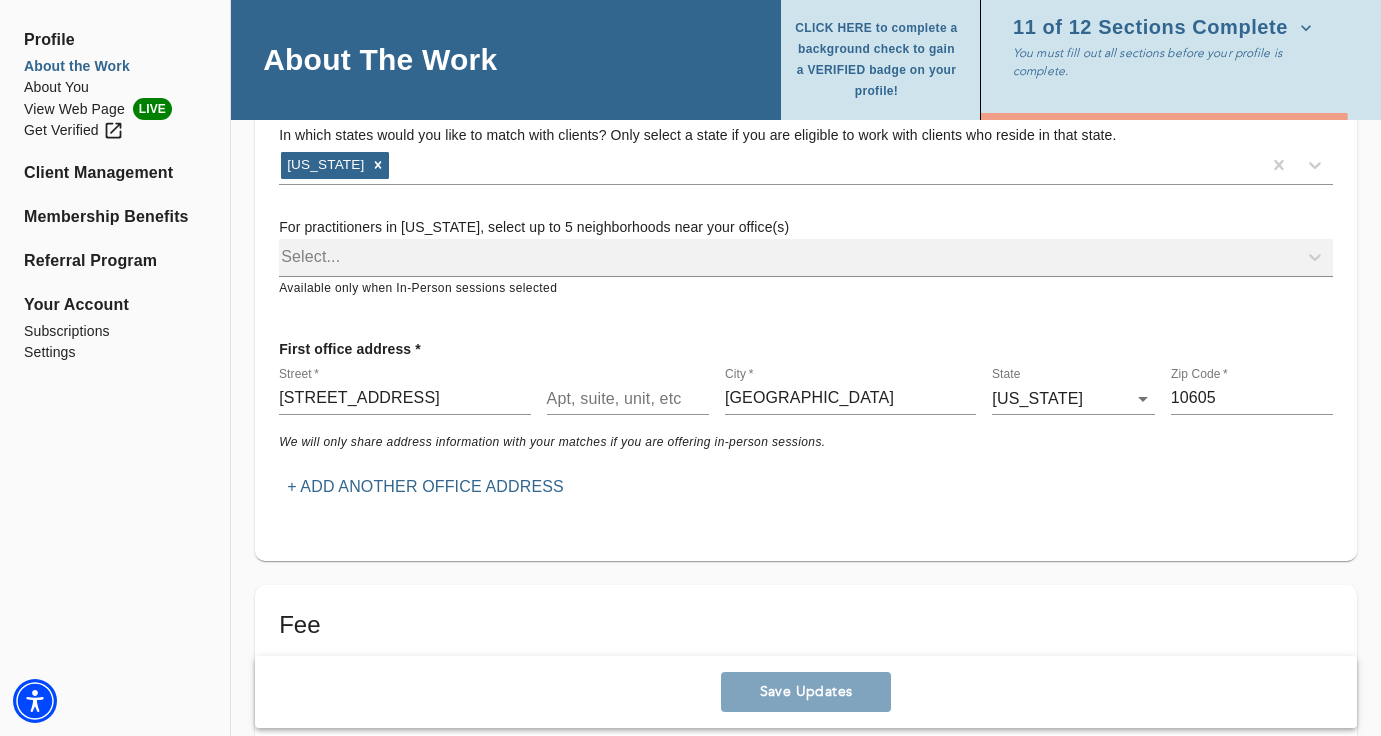 click on "Select..." at bounding box center [806, 258] 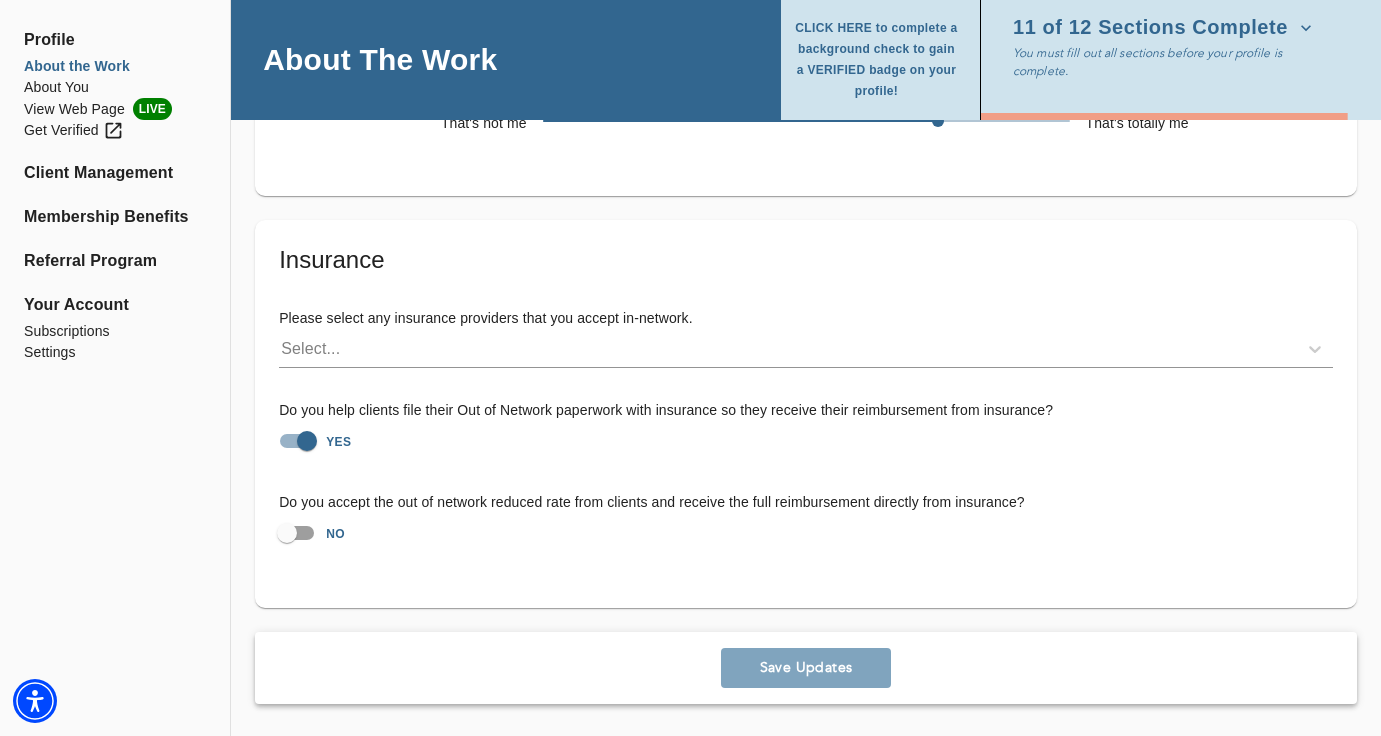 scroll, scrollTop: 3945, scrollLeft: 0, axis: vertical 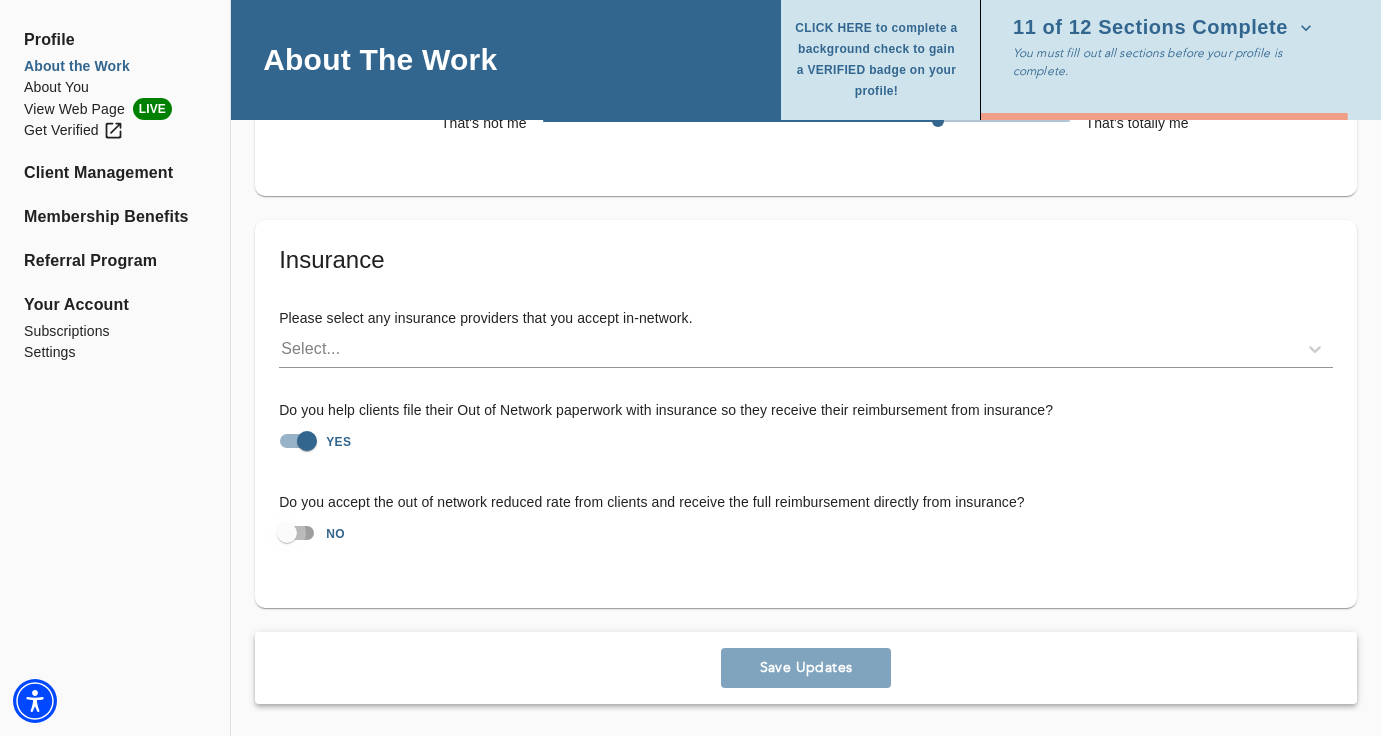 click on "NO" at bounding box center [287, 533] 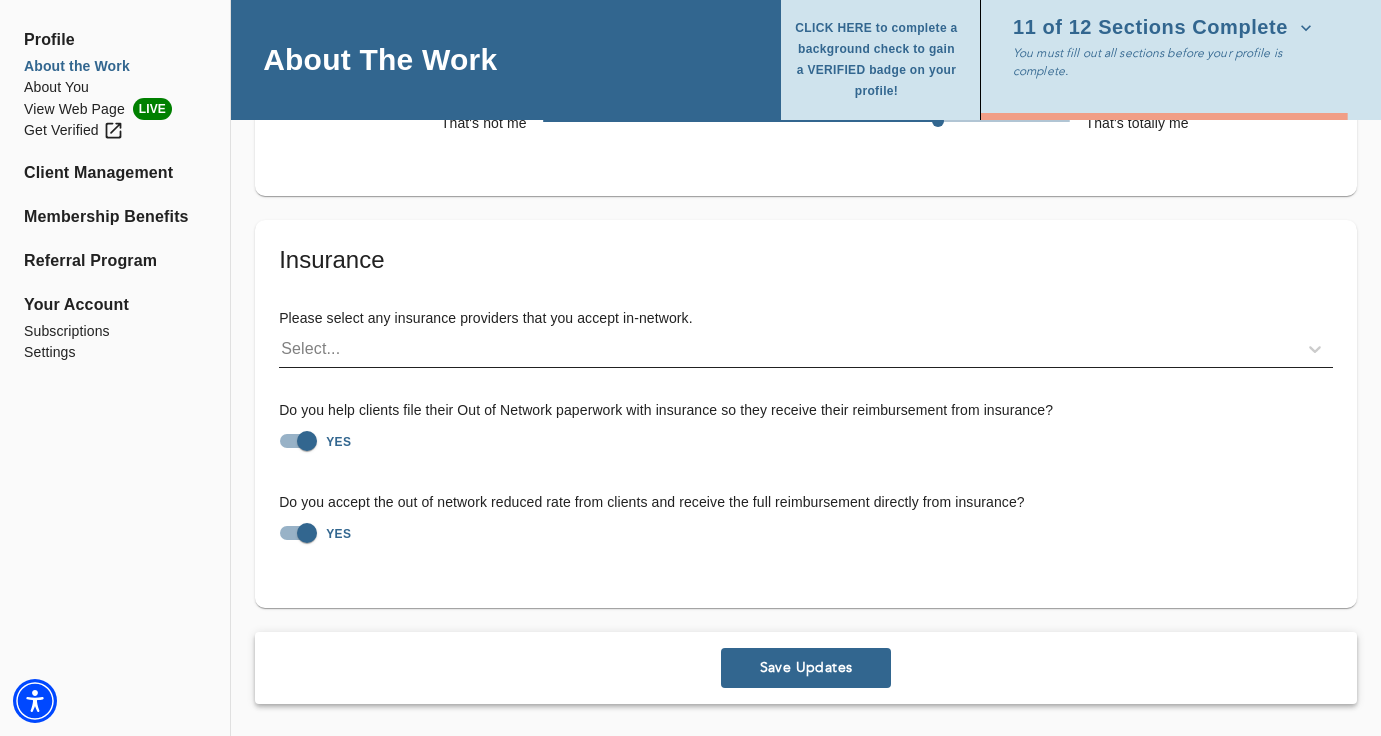 click on "Select..." at bounding box center (788, 349) 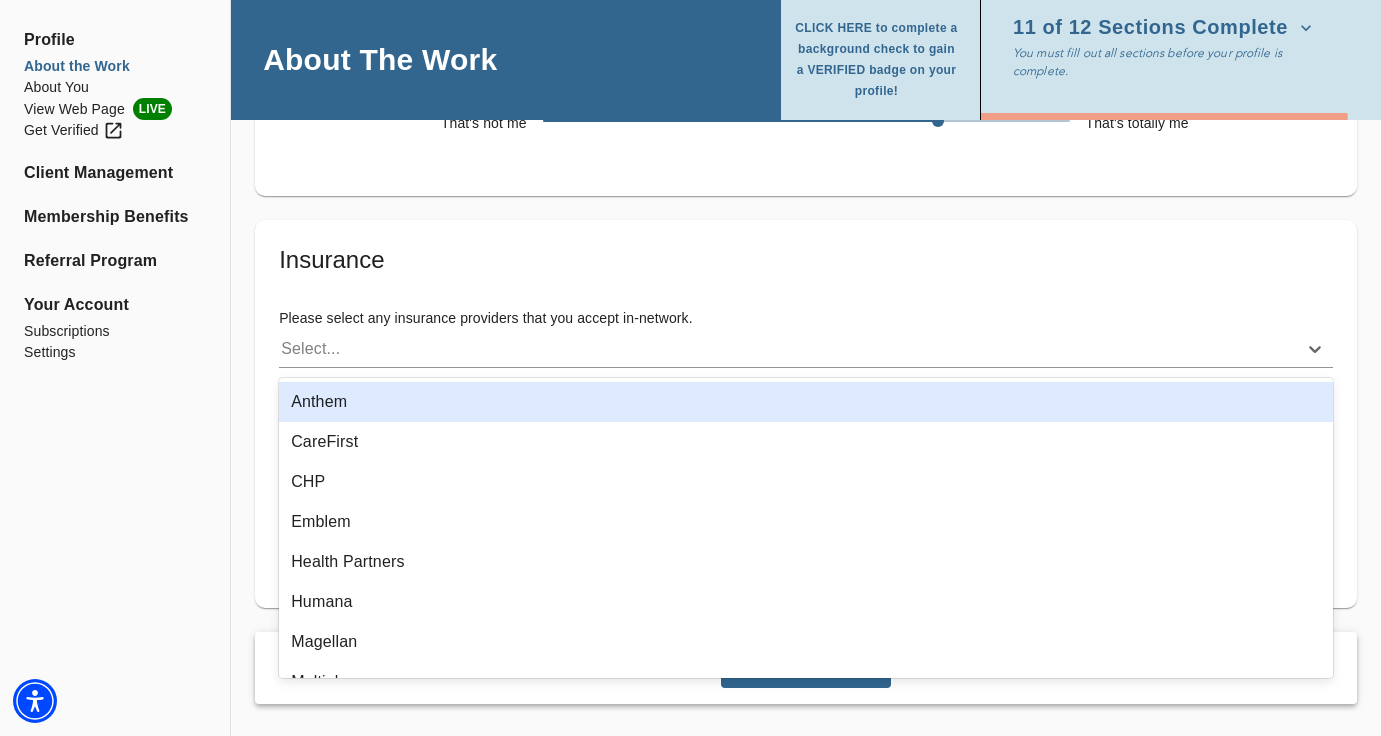 click on "Anthem" at bounding box center [806, 402] 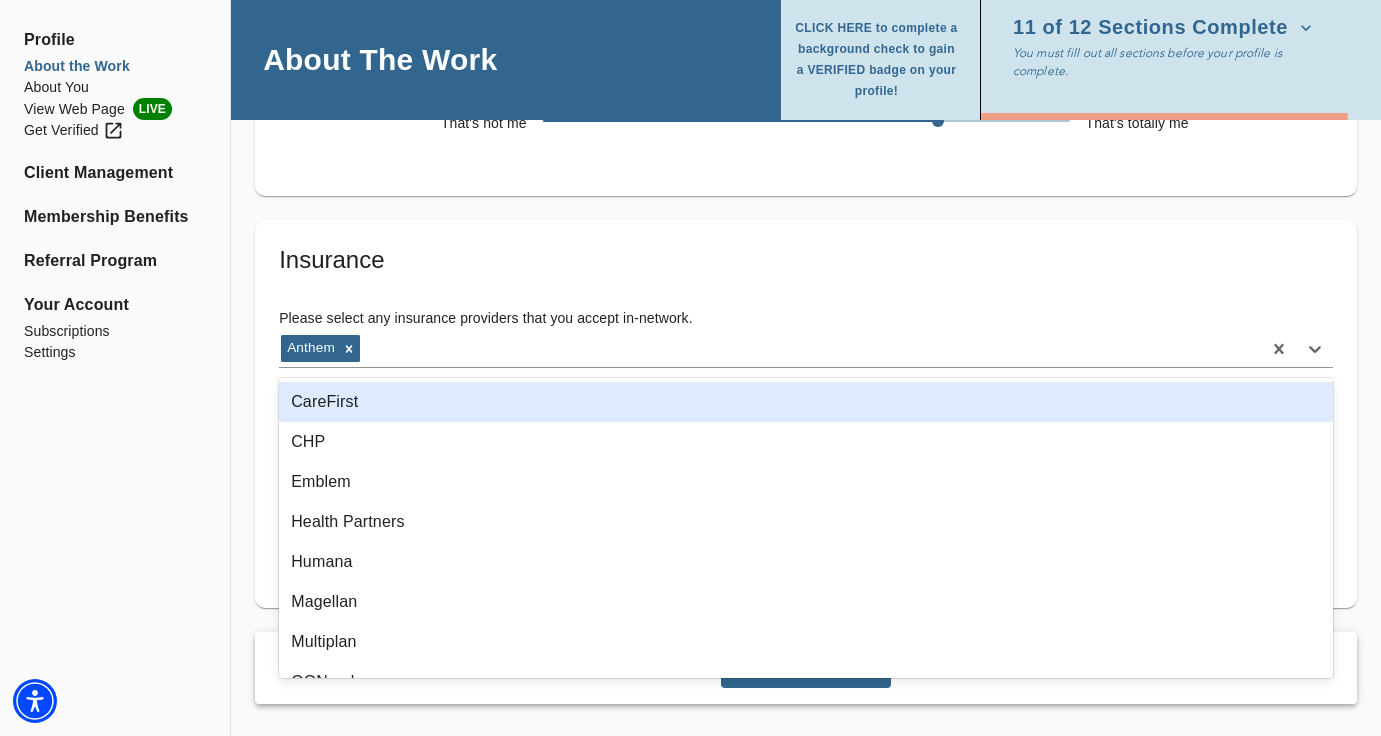 click on "CareFirst" at bounding box center (806, 402) 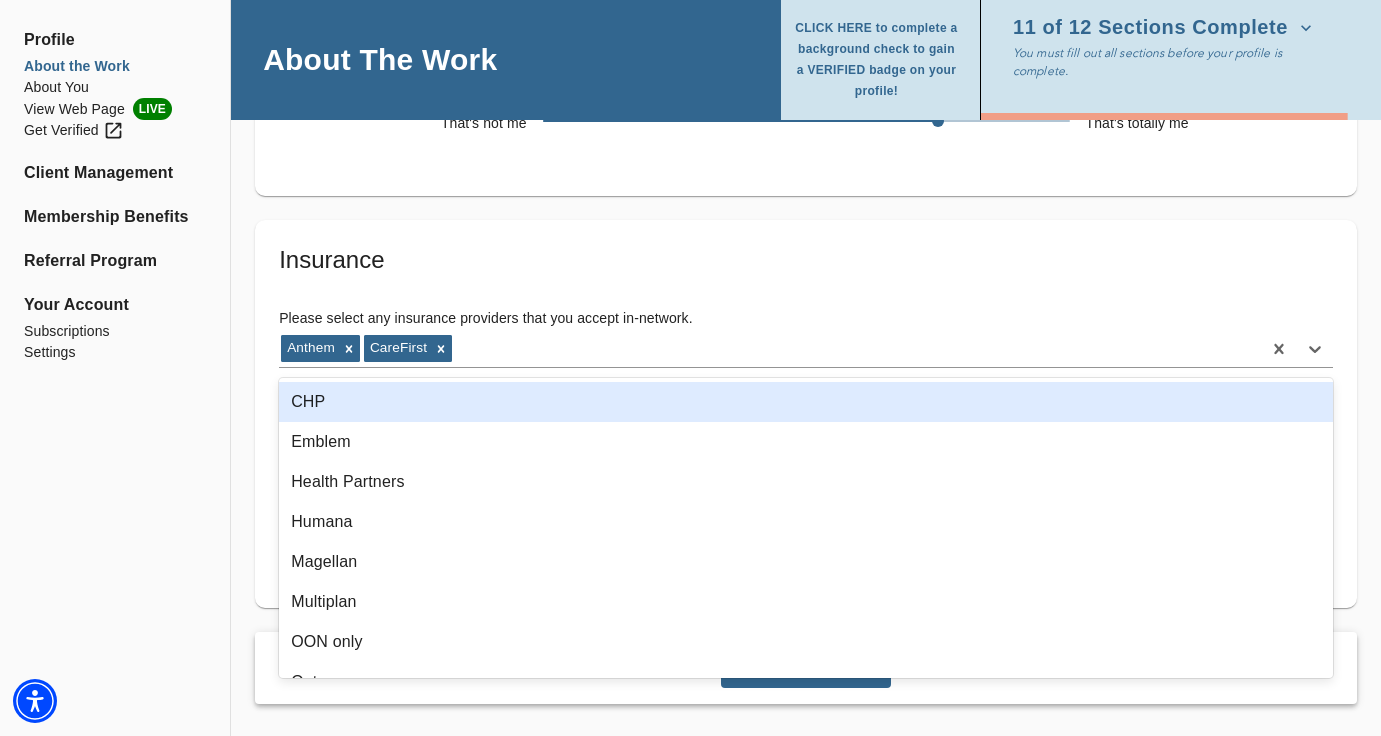 click on "CHP" at bounding box center [806, 402] 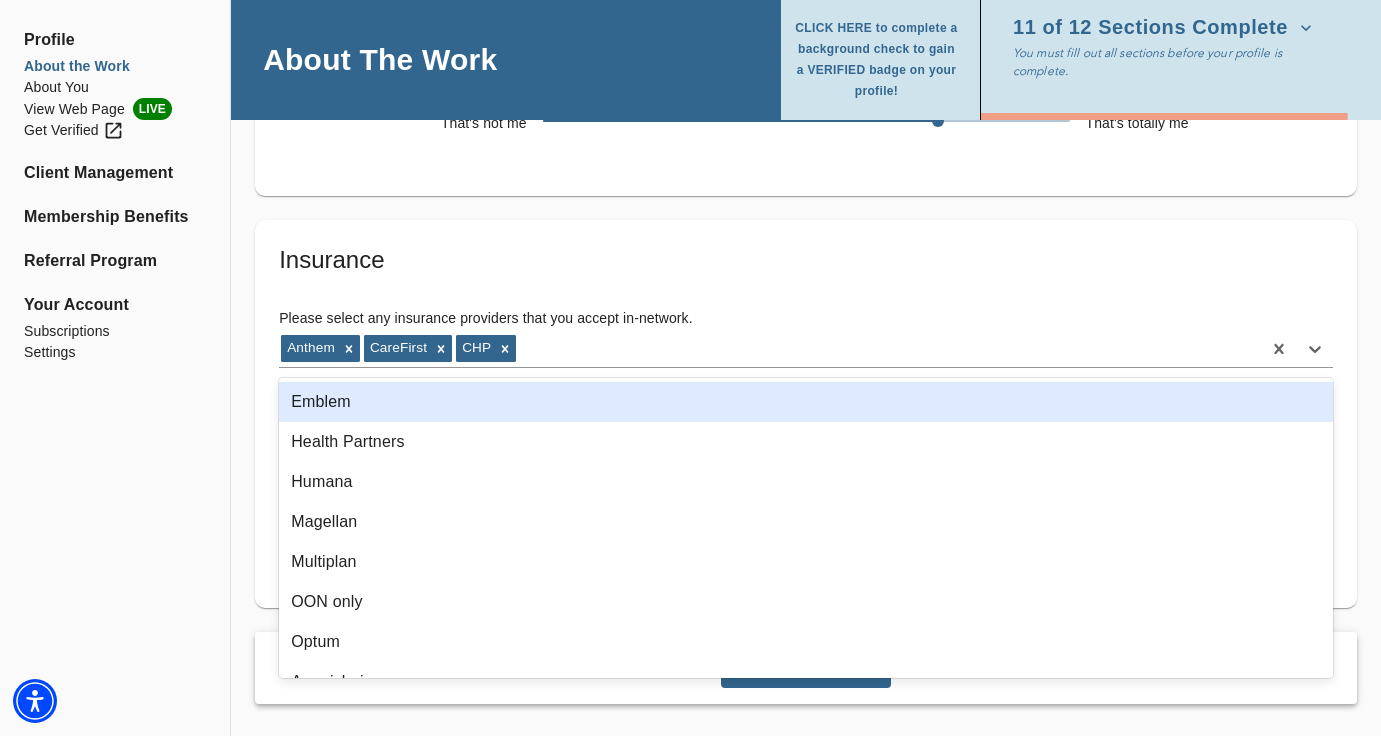click on "Emblem" at bounding box center (806, 402) 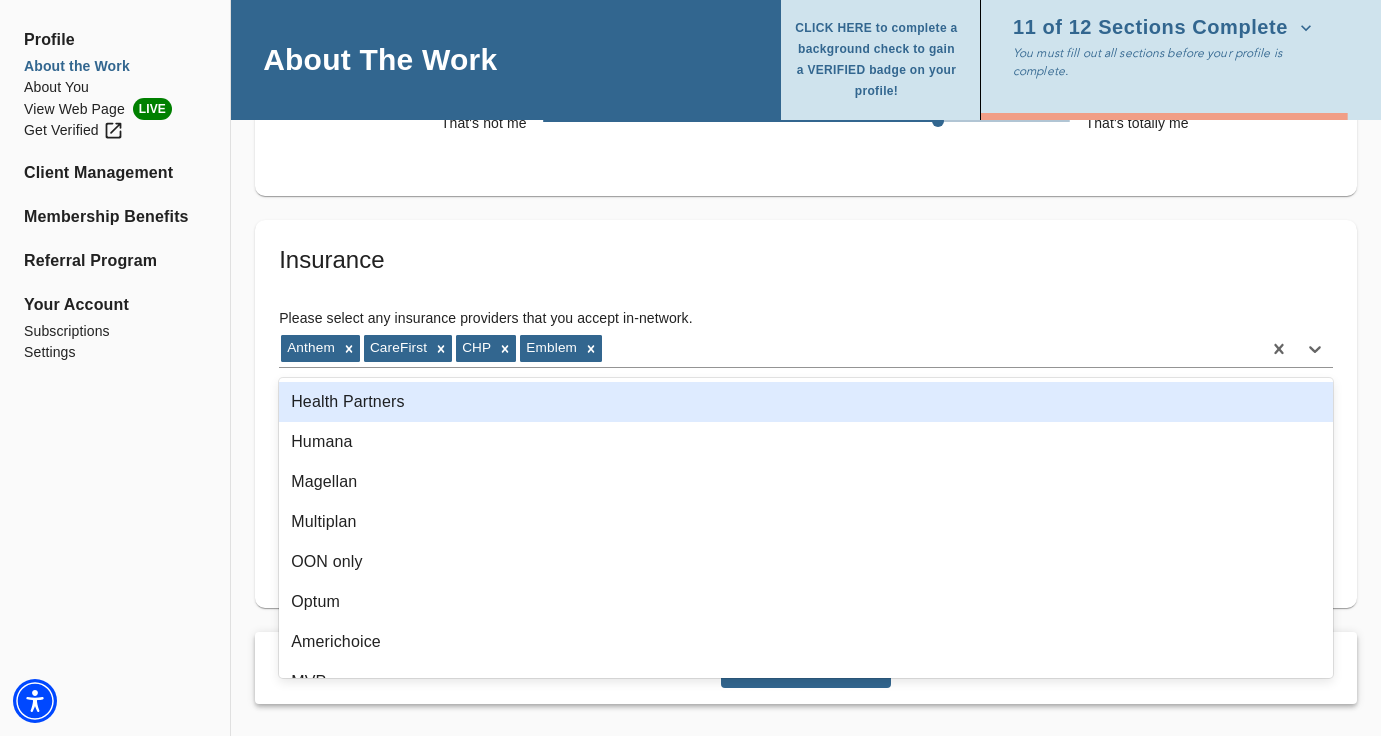click on "Health Partners" at bounding box center [806, 402] 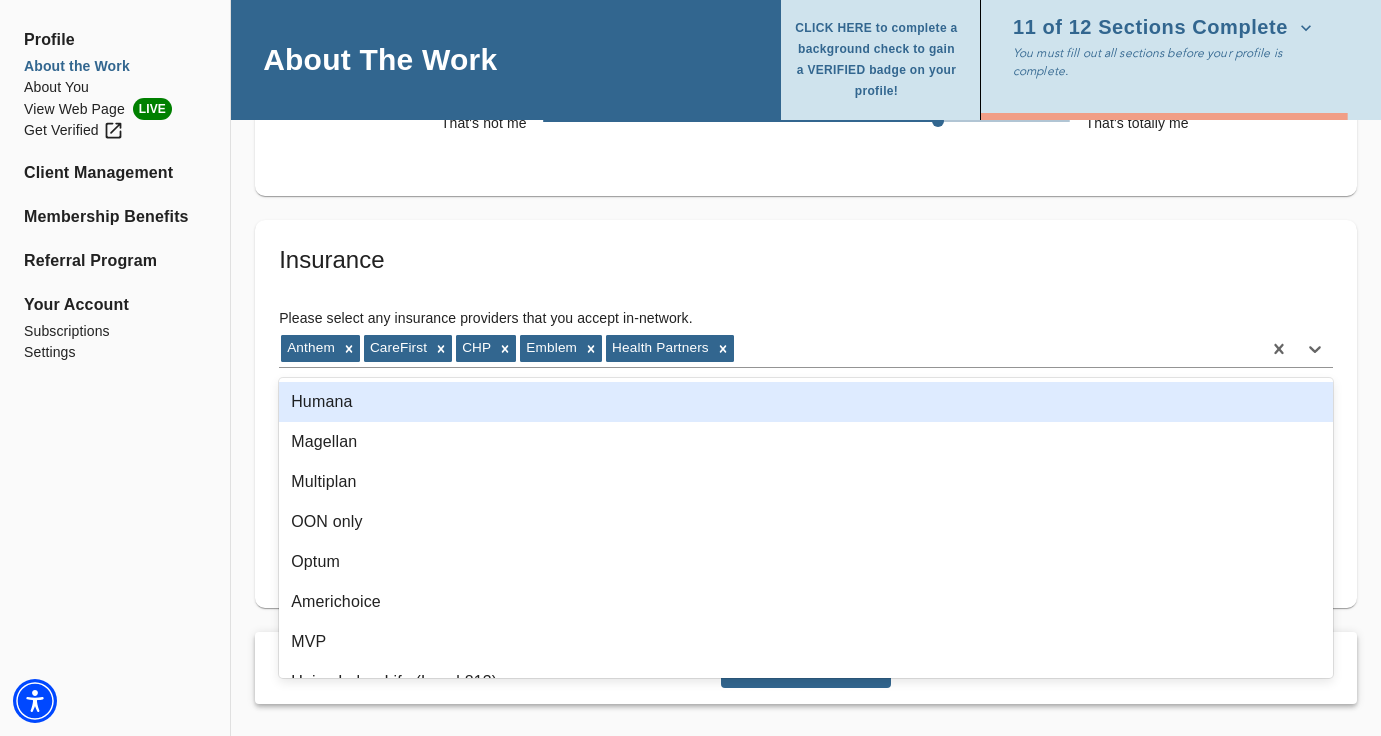 click on "Humana" at bounding box center [806, 402] 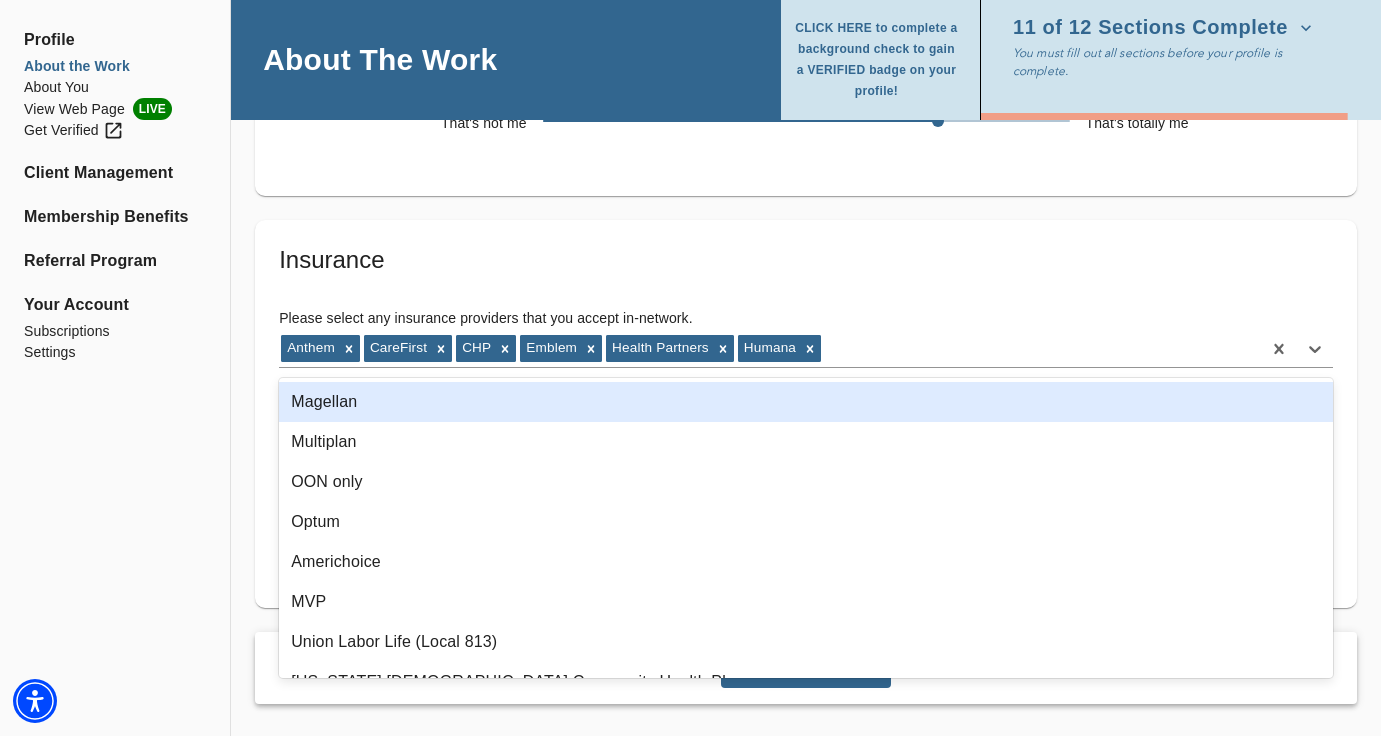 click on "Magellan" at bounding box center [806, 402] 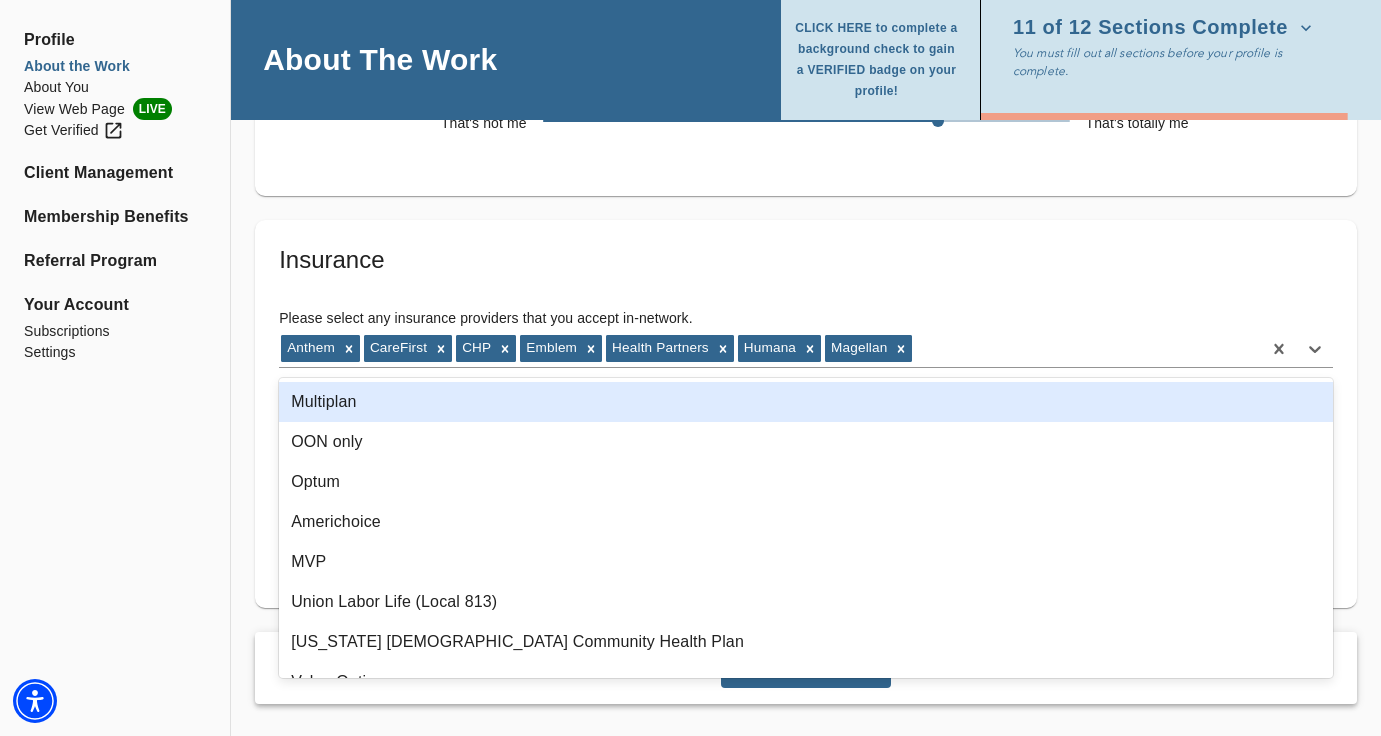 click on "Multiplan" at bounding box center [806, 402] 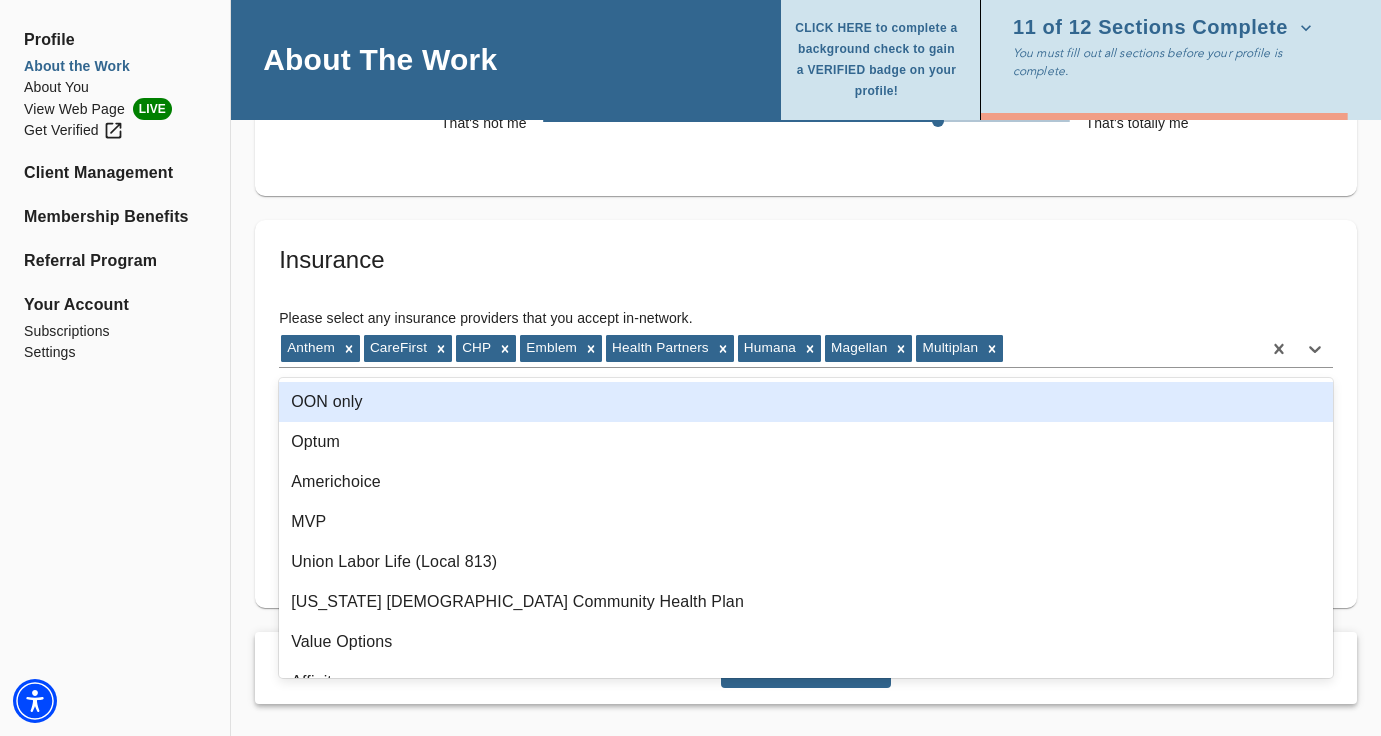 click on "OON only" at bounding box center (806, 402) 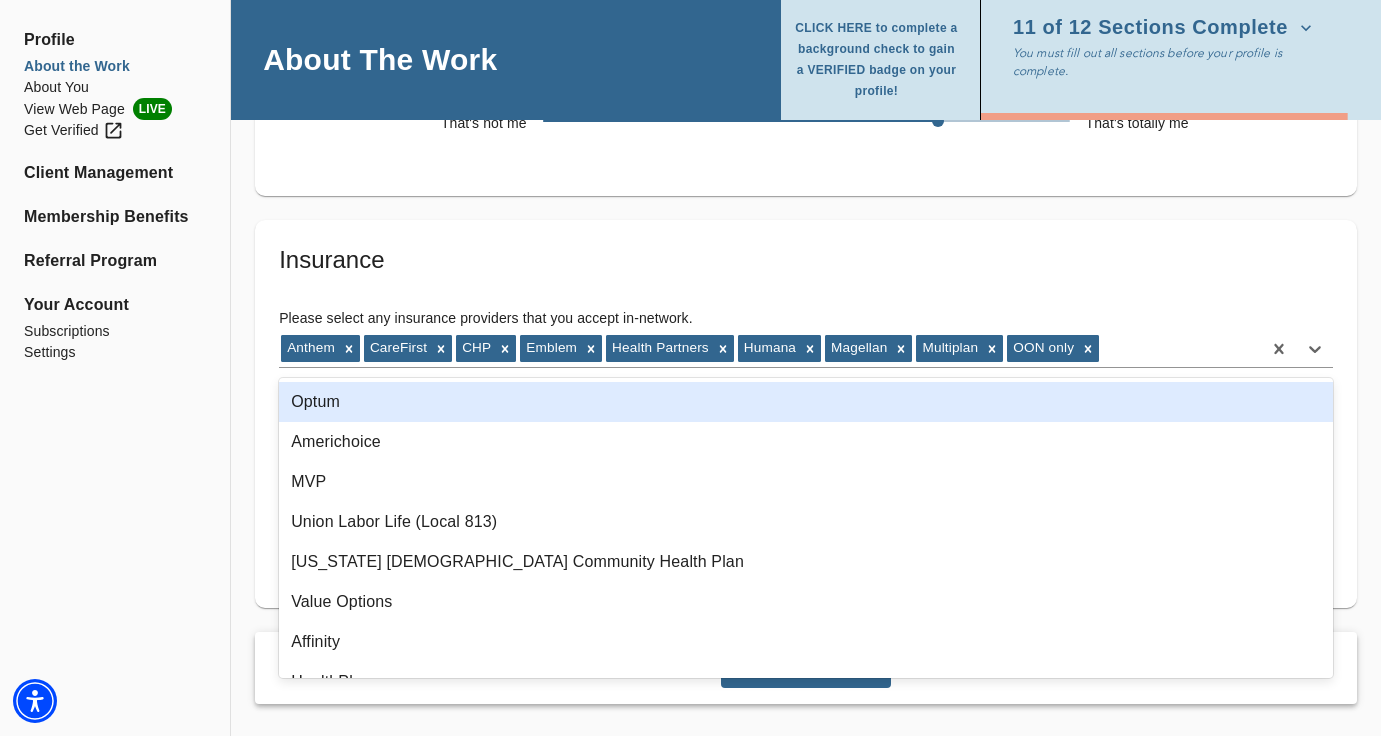 click on "Optum" at bounding box center (806, 402) 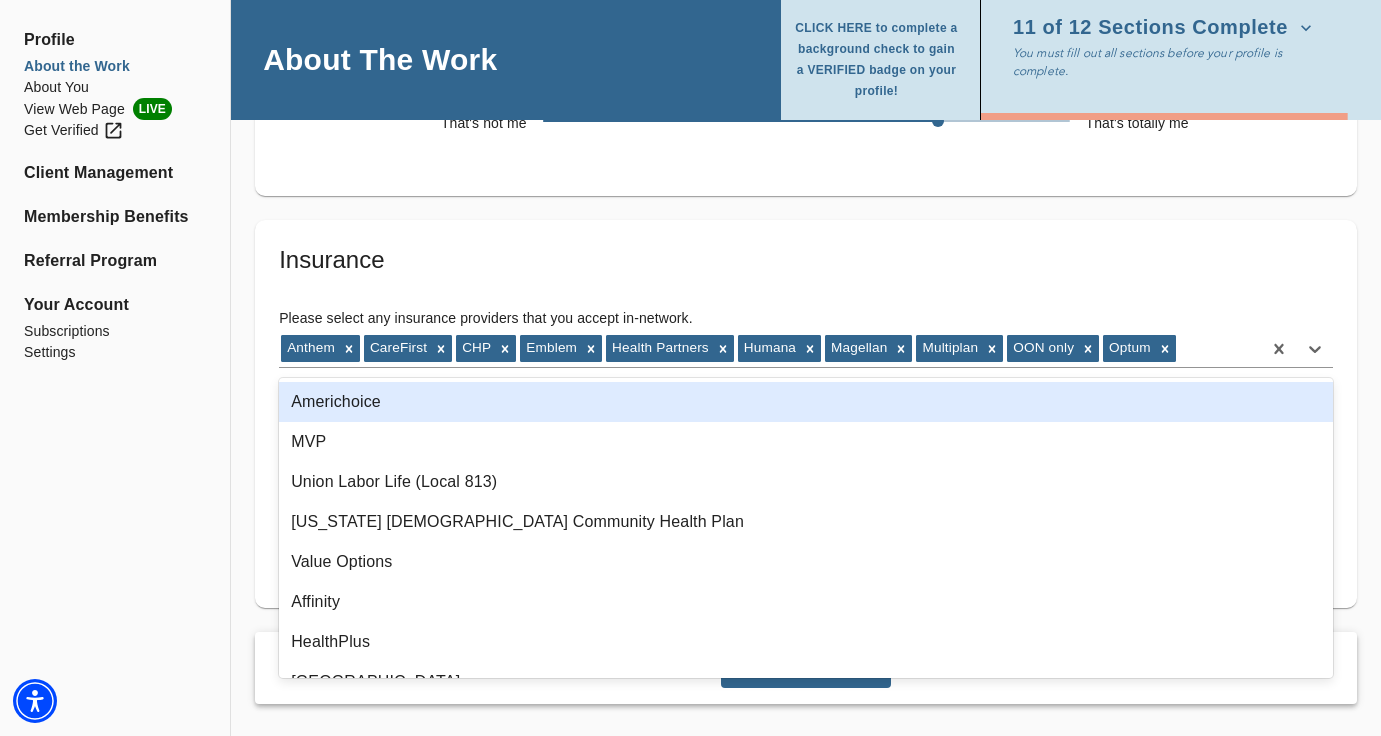 click on "Americhoice" at bounding box center (806, 402) 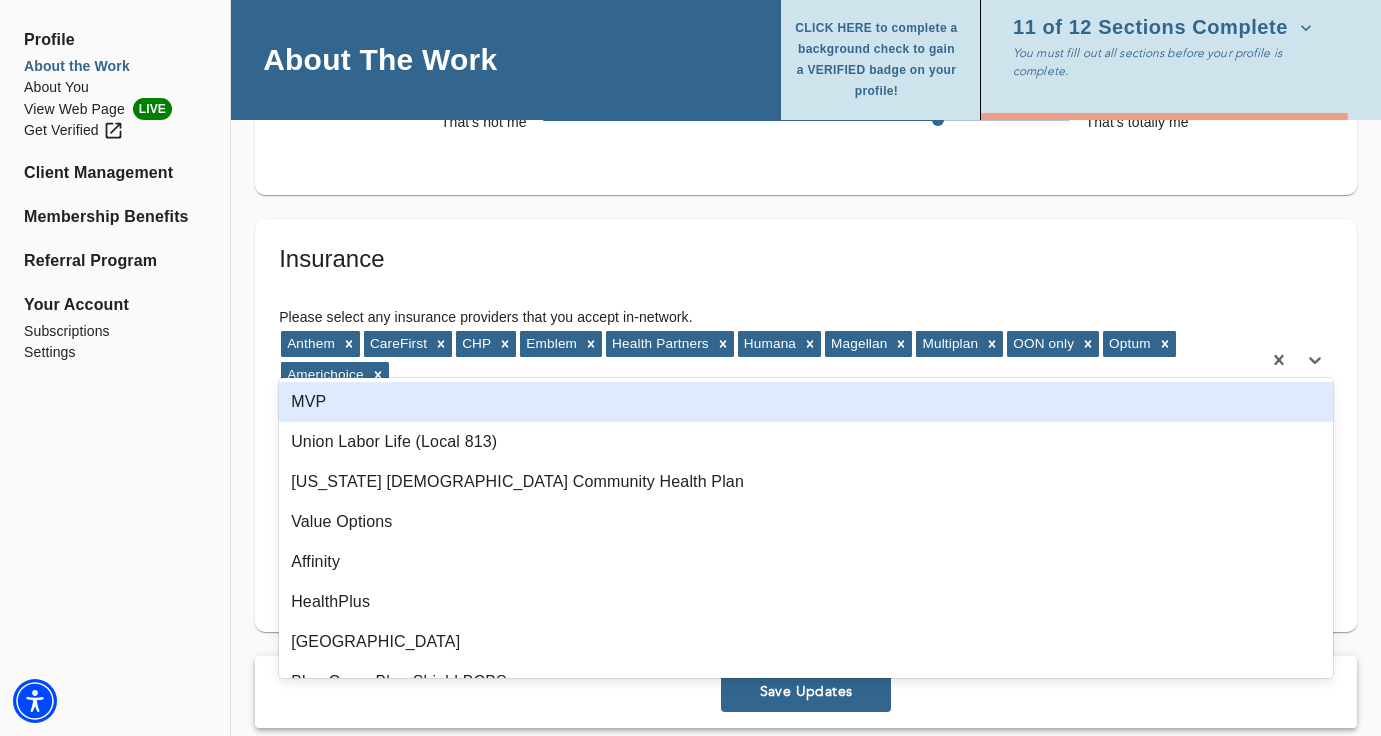 click on "MVP" at bounding box center (806, 402) 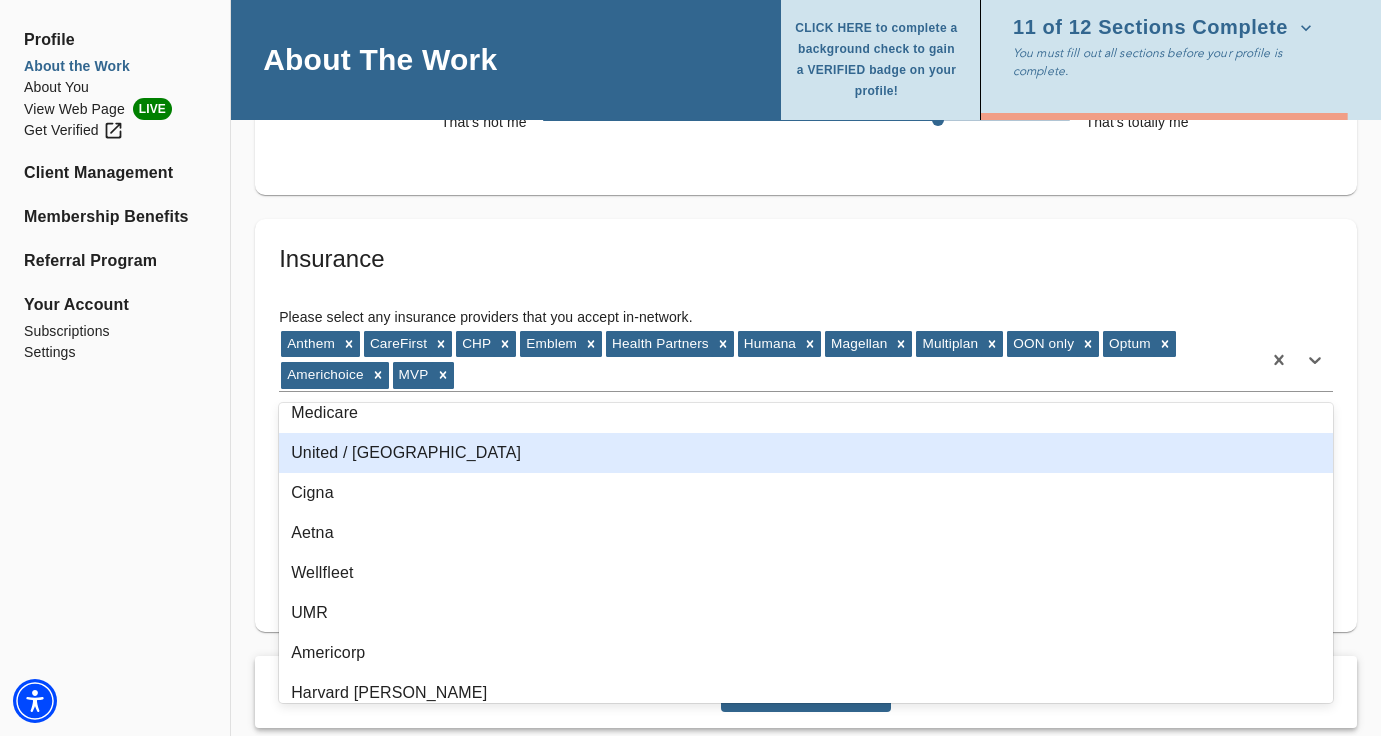 scroll, scrollTop: 822, scrollLeft: 0, axis: vertical 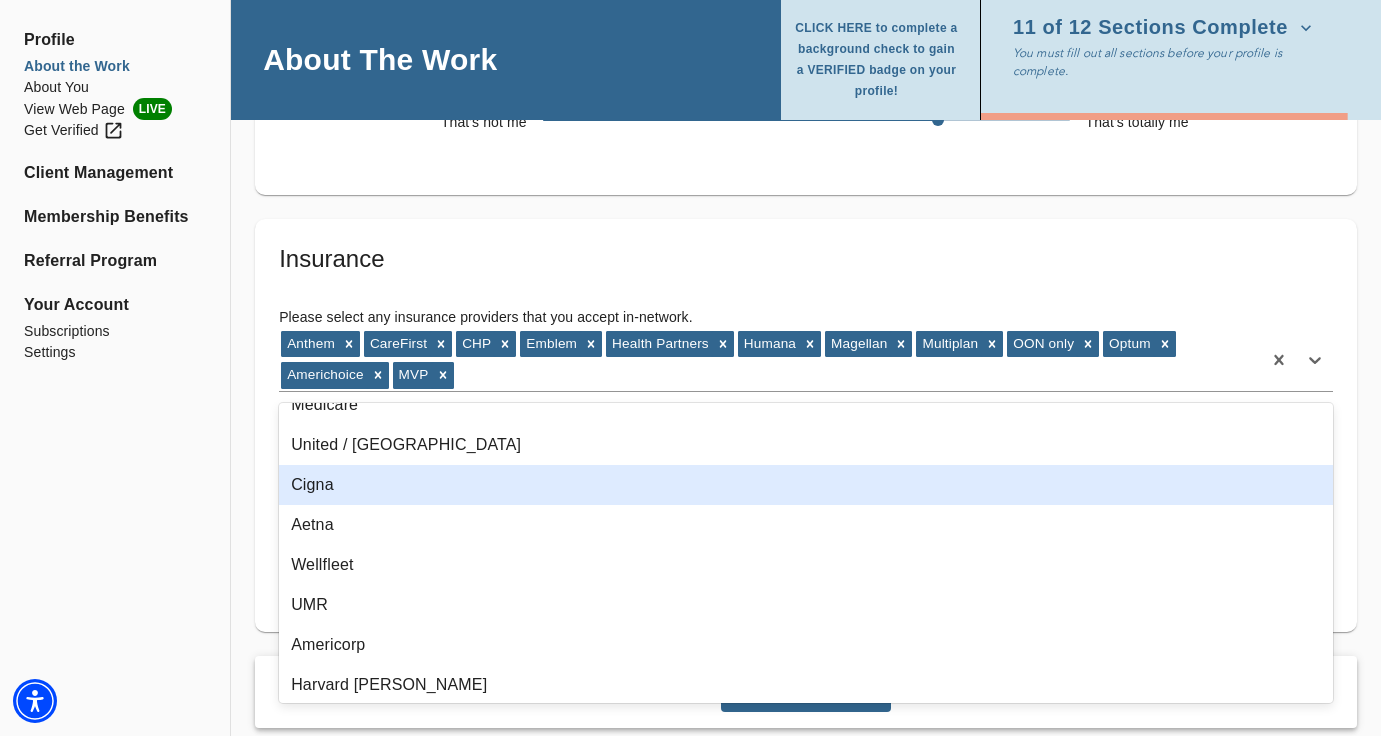 click on "Cigna" at bounding box center [806, 485] 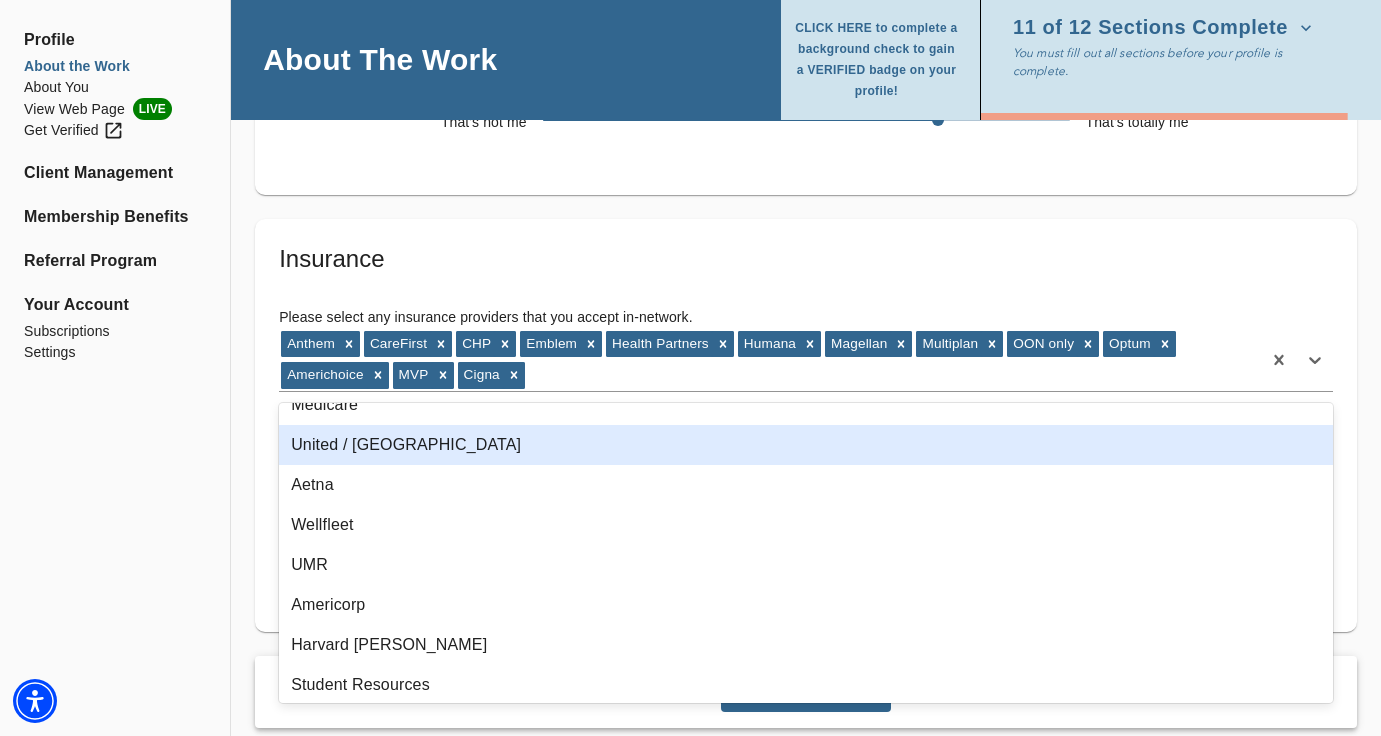 click on "United / [GEOGRAPHIC_DATA]" at bounding box center (806, 445) 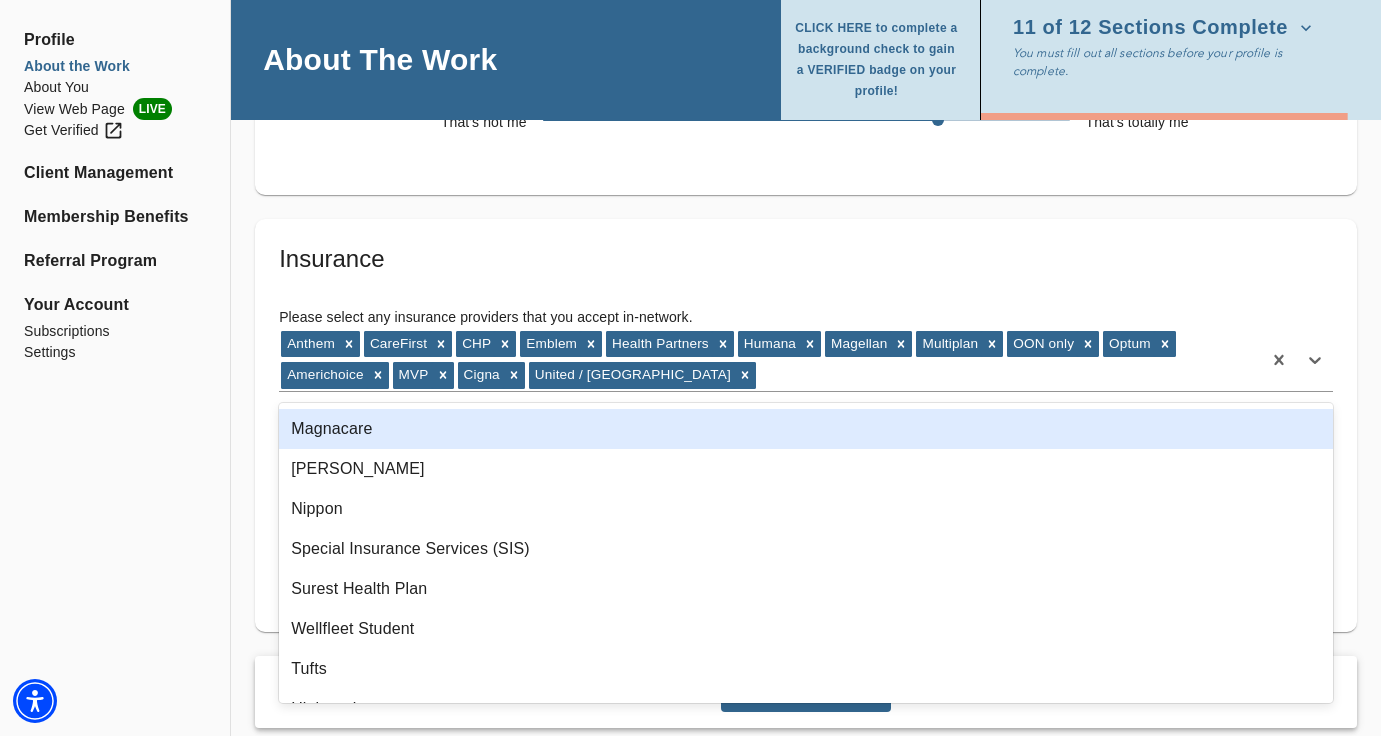 scroll, scrollTop: 1696, scrollLeft: 0, axis: vertical 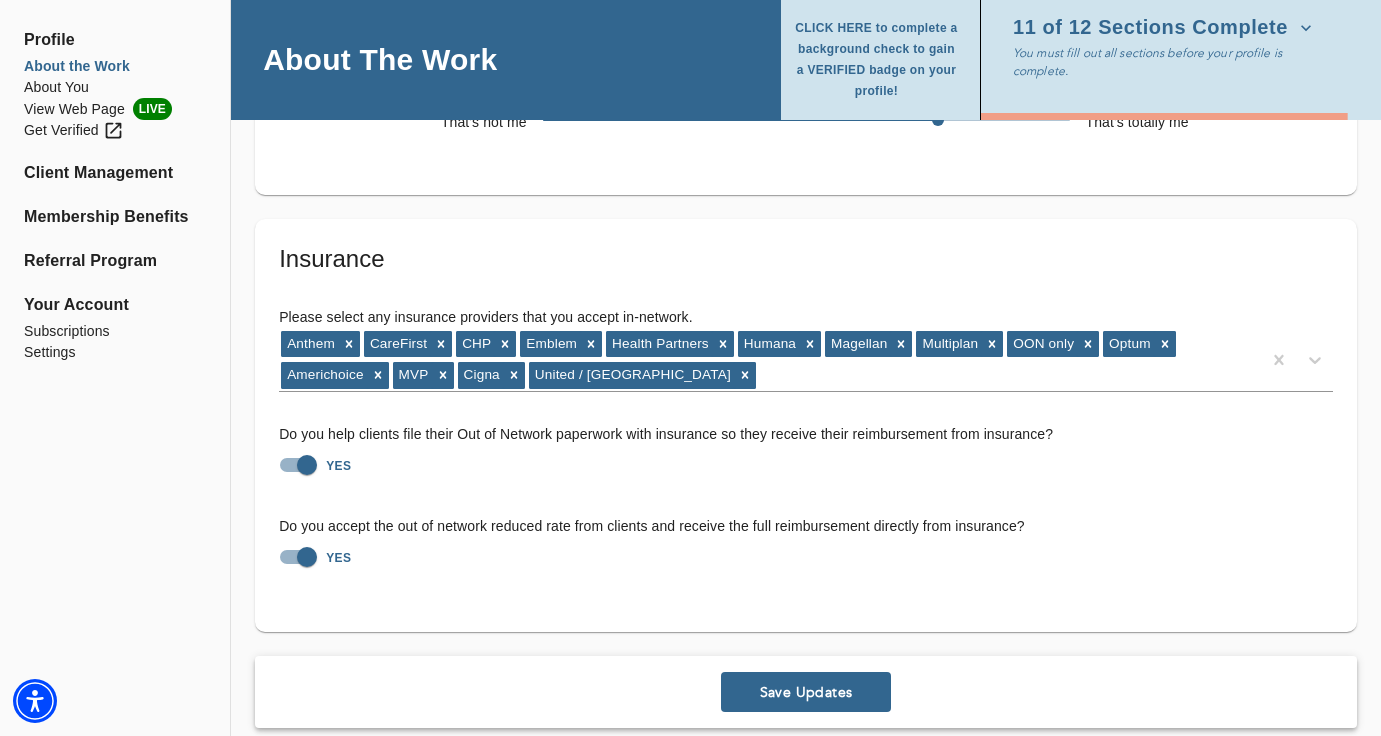 click on "Please select any insurance providers that you accept in-network." at bounding box center [806, 318] 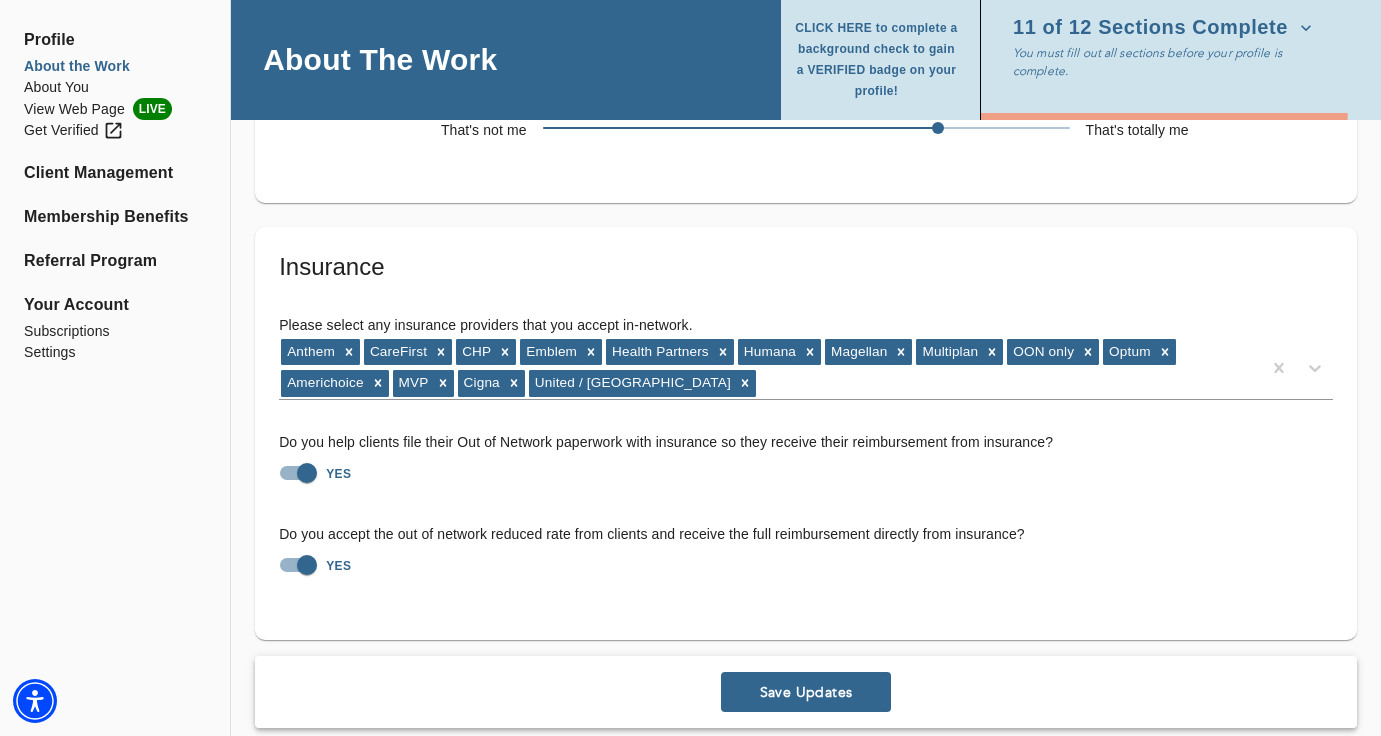 scroll, scrollTop: 3935, scrollLeft: 0, axis: vertical 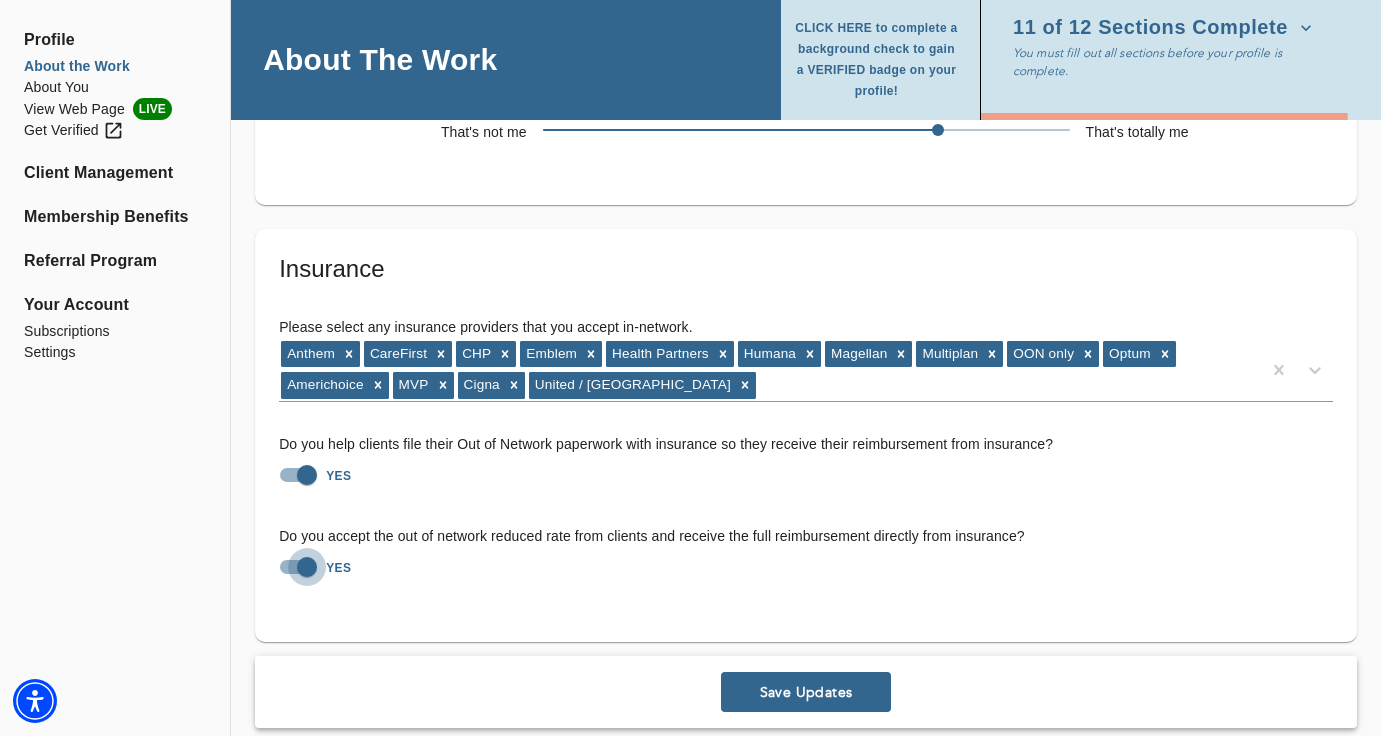 click on "YES" at bounding box center [307, 567] 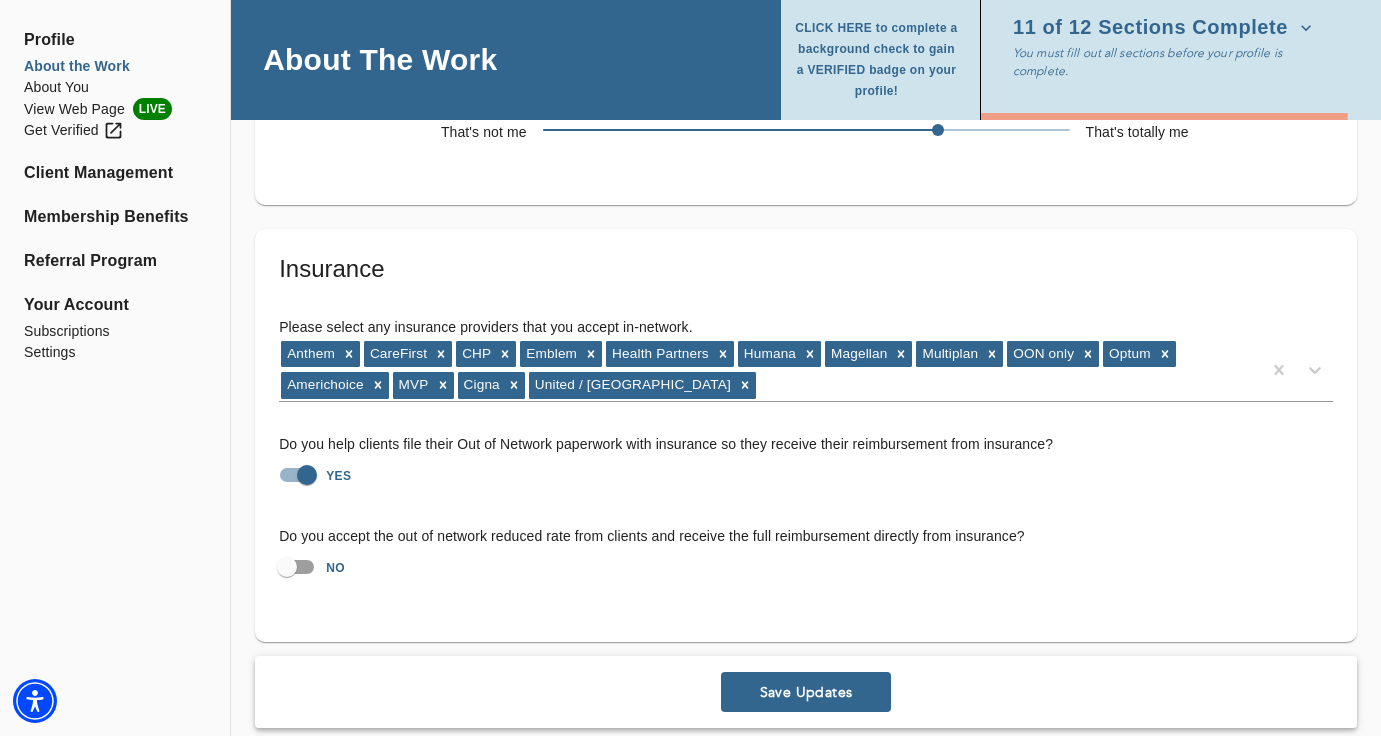 click on "Insurance Please select any insurance providers that you accept in-network. Anthem CareFirst CHP Emblem Health Partners Humana Magellan Multiplan OON only Optum Americhoice MVP Cigna United / Oxford Do you help clients file their Out of Network paperwork with insurance  so they receive their reimbursement from insurance? YES Do you accept the out of network reduced rate from clients and receive the full reimbursement directly from insurance? NO" at bounding box center [806, 435] 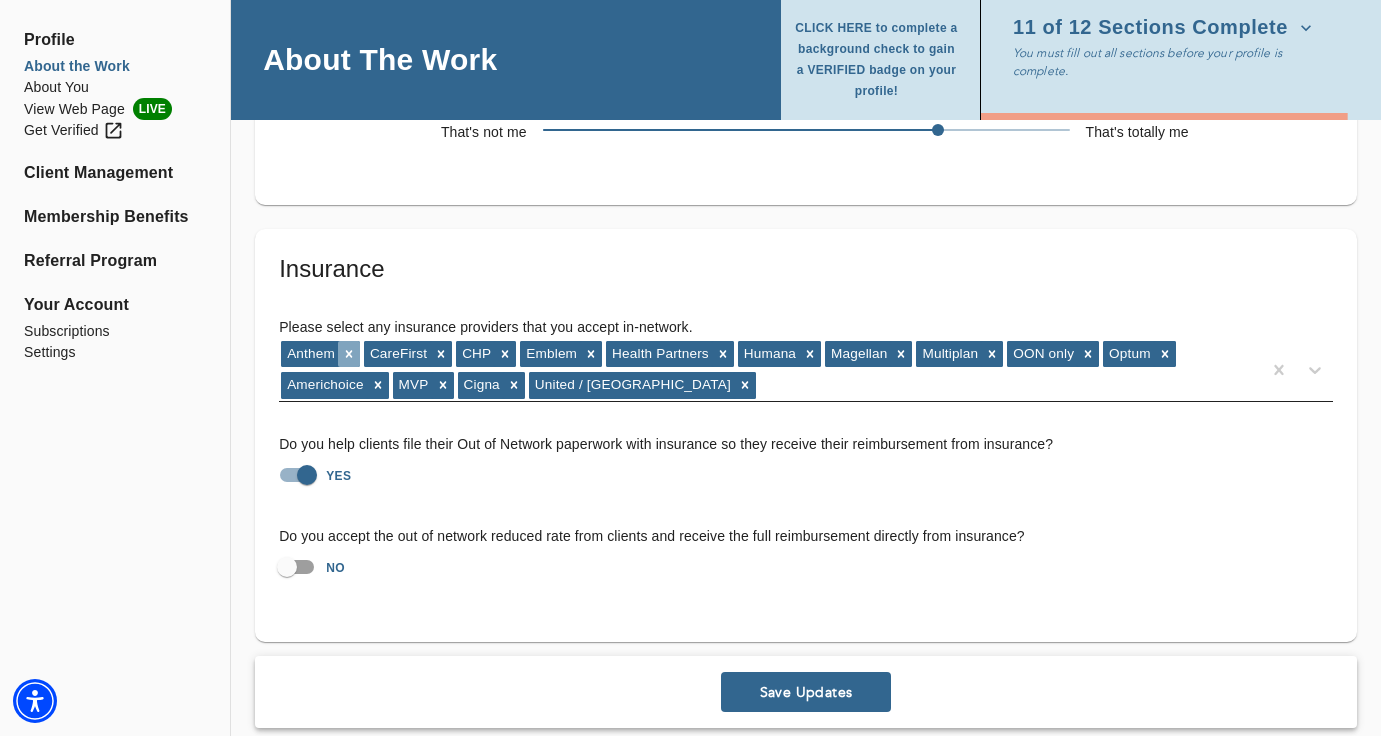 click 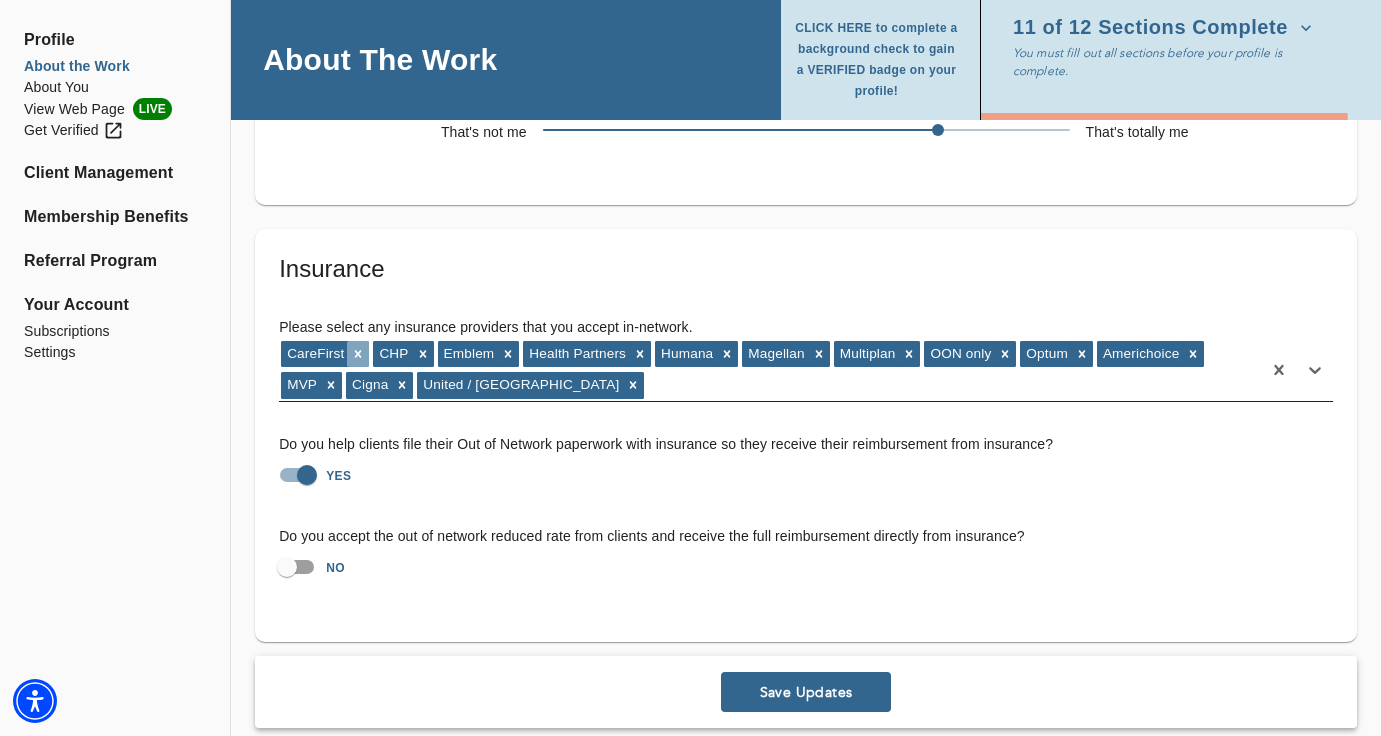 click at bounding box center [358, 354] 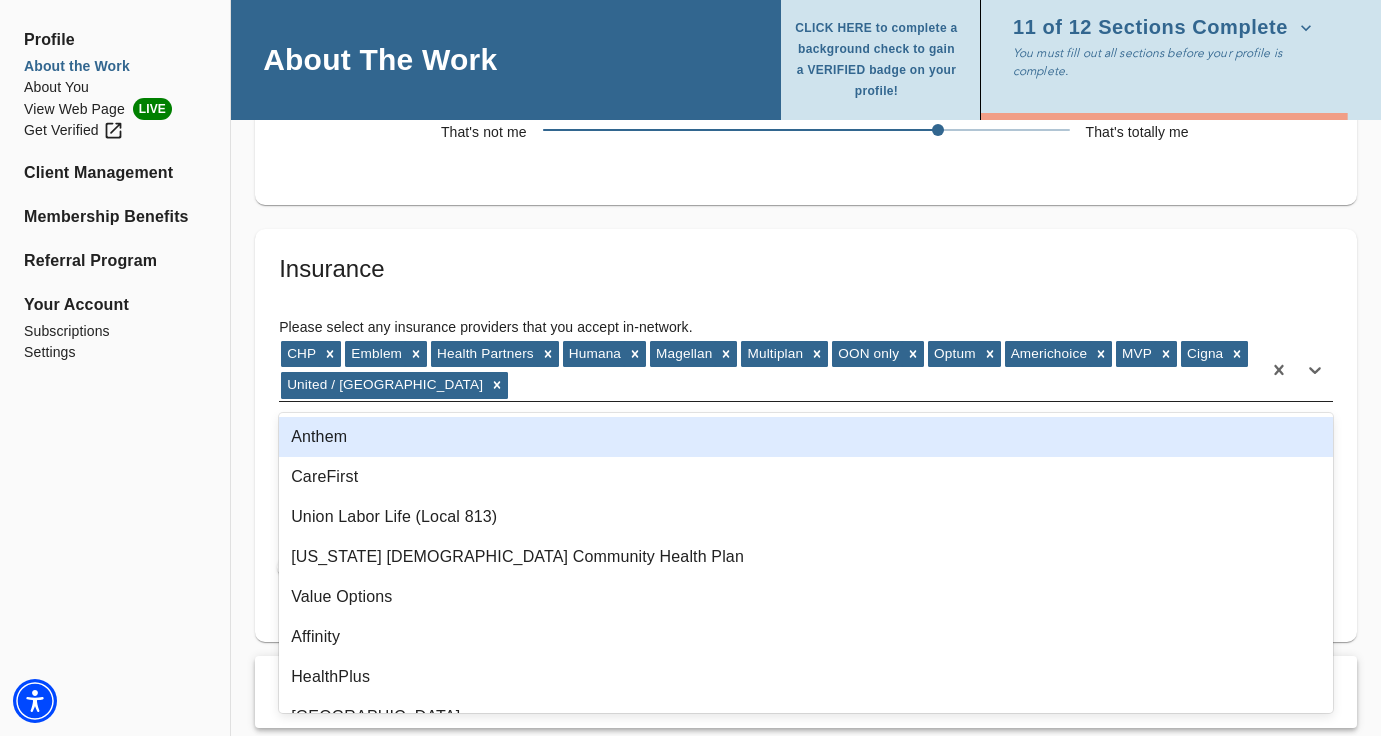 click on "Emblem" at bounding box center (375, 354) 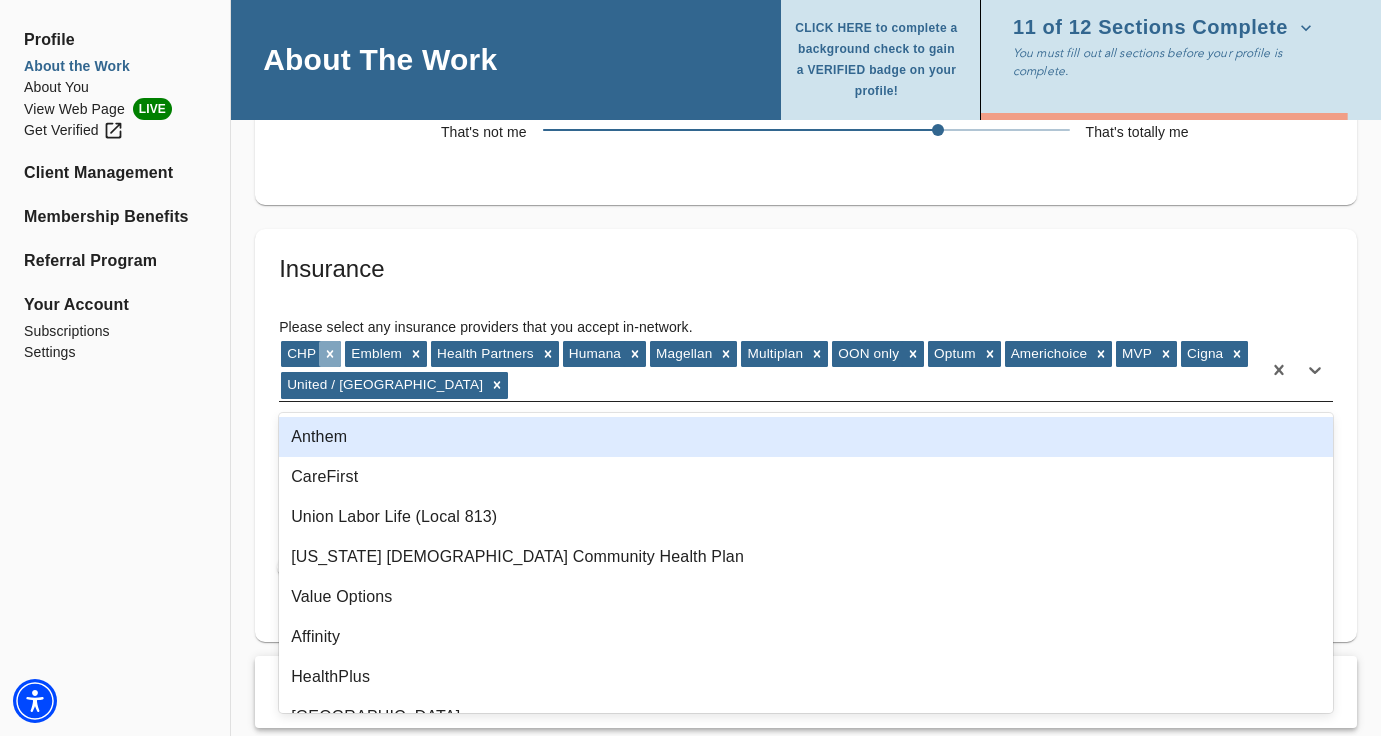 click 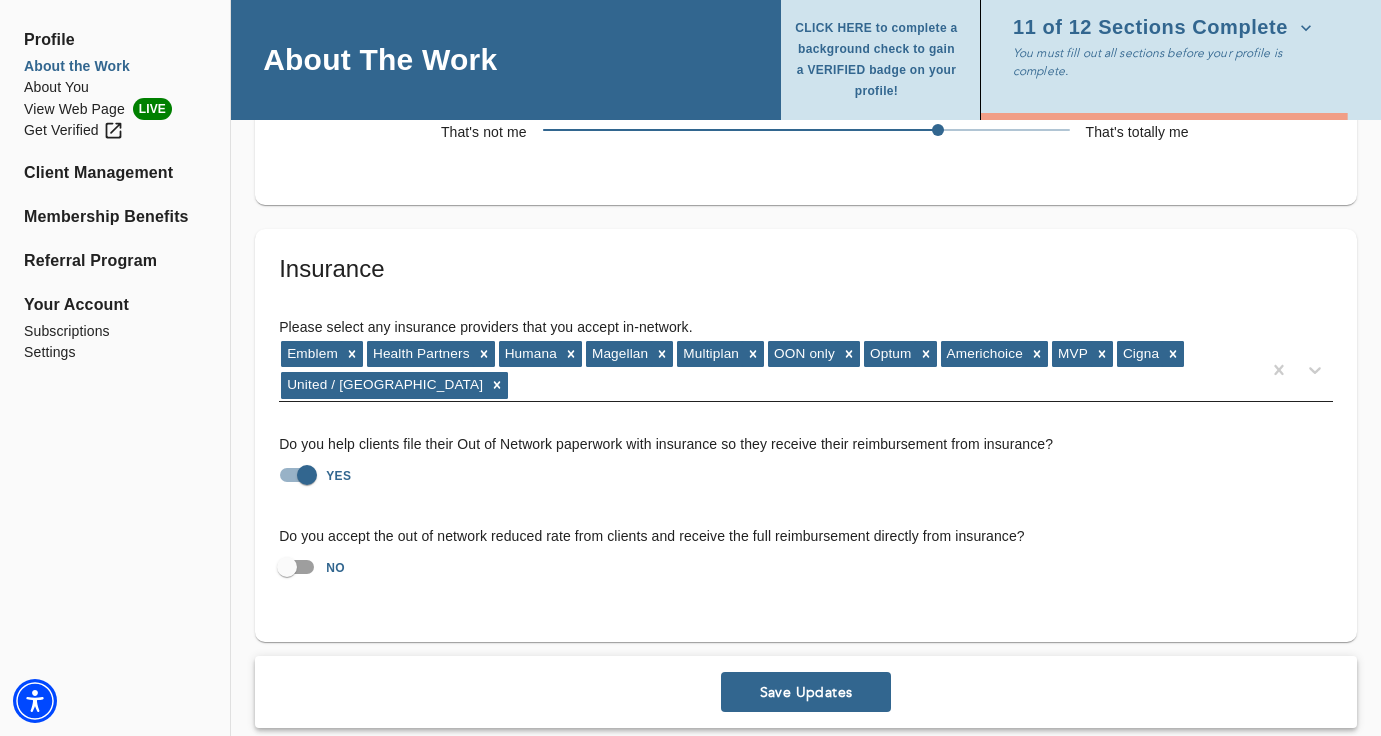 click on "Please select any insurance providers that you accept in-network. Emblem Health Partners Humana Magellan Multiplan OON only Optum Americhoice MVP Cigna United / [GEOGRAPHIC_DATA]" at bounding box center [806, 359] 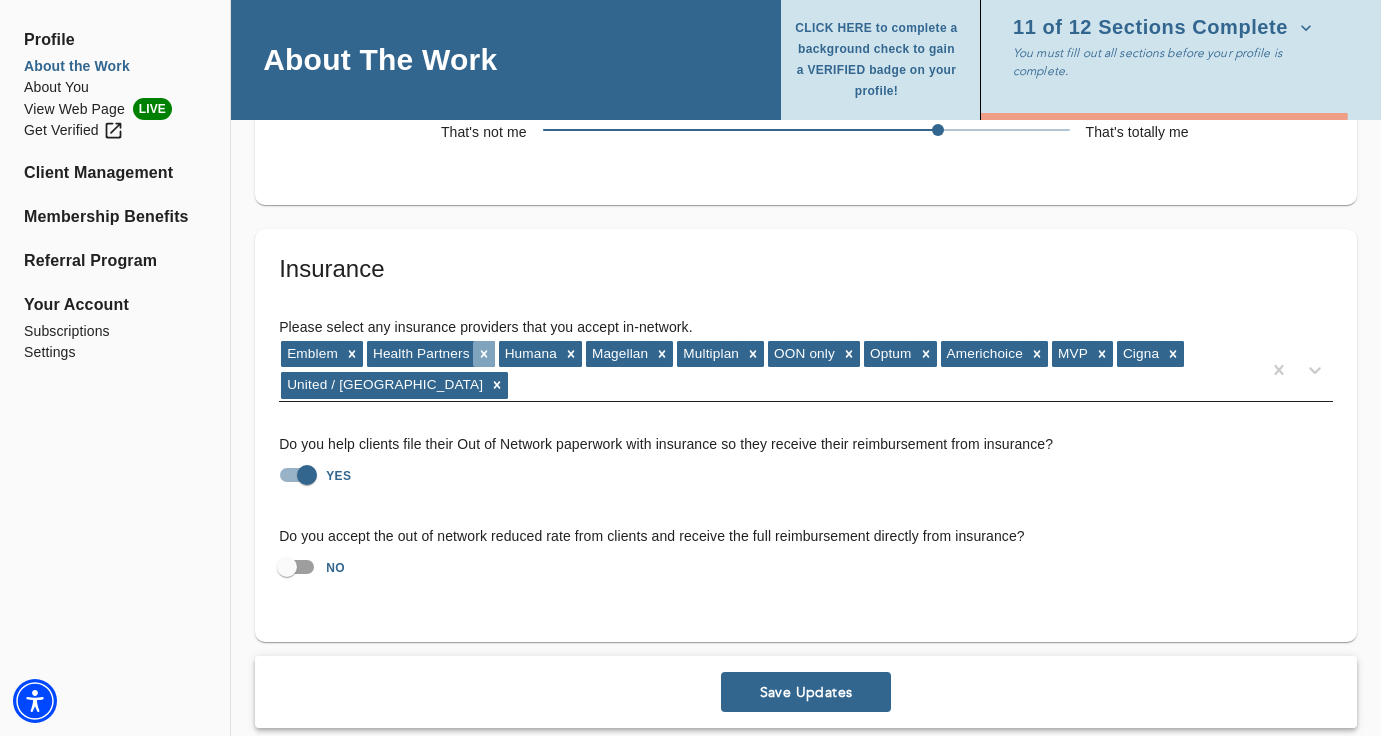 click 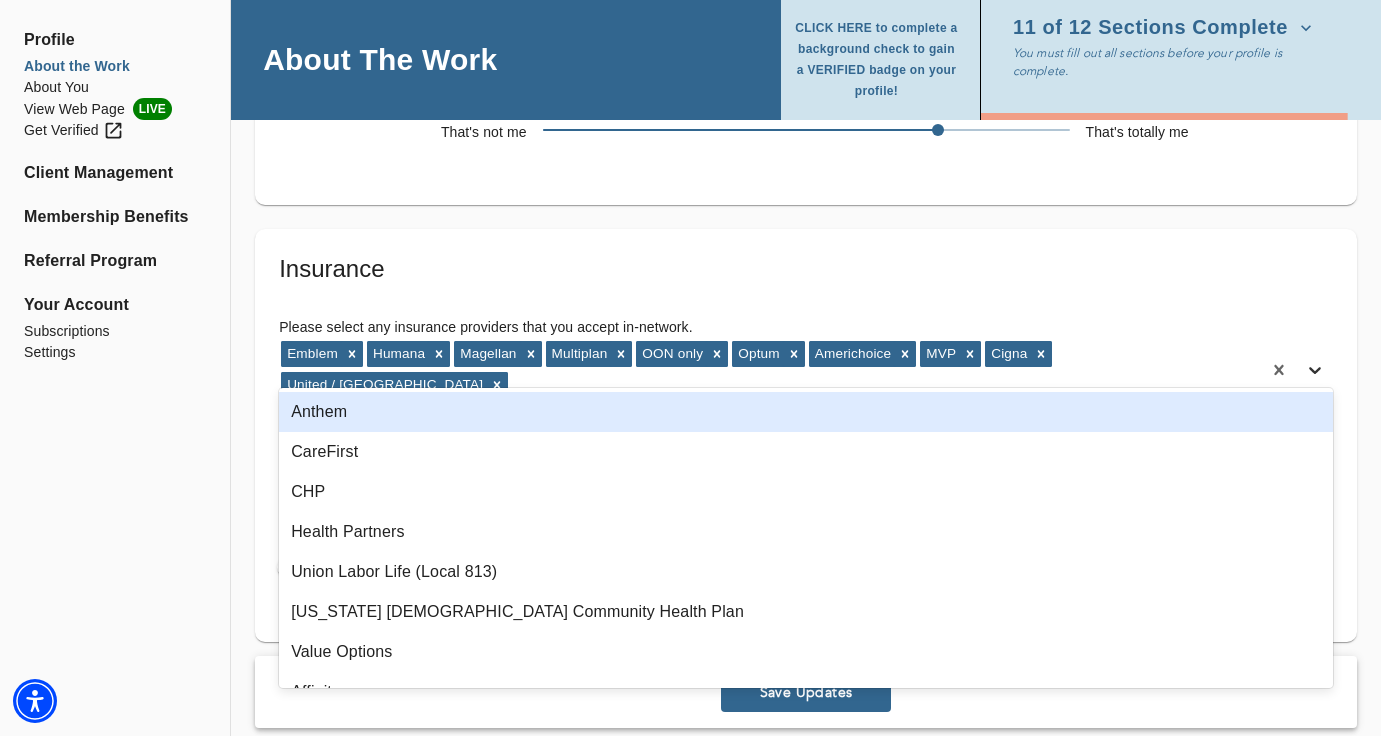 click 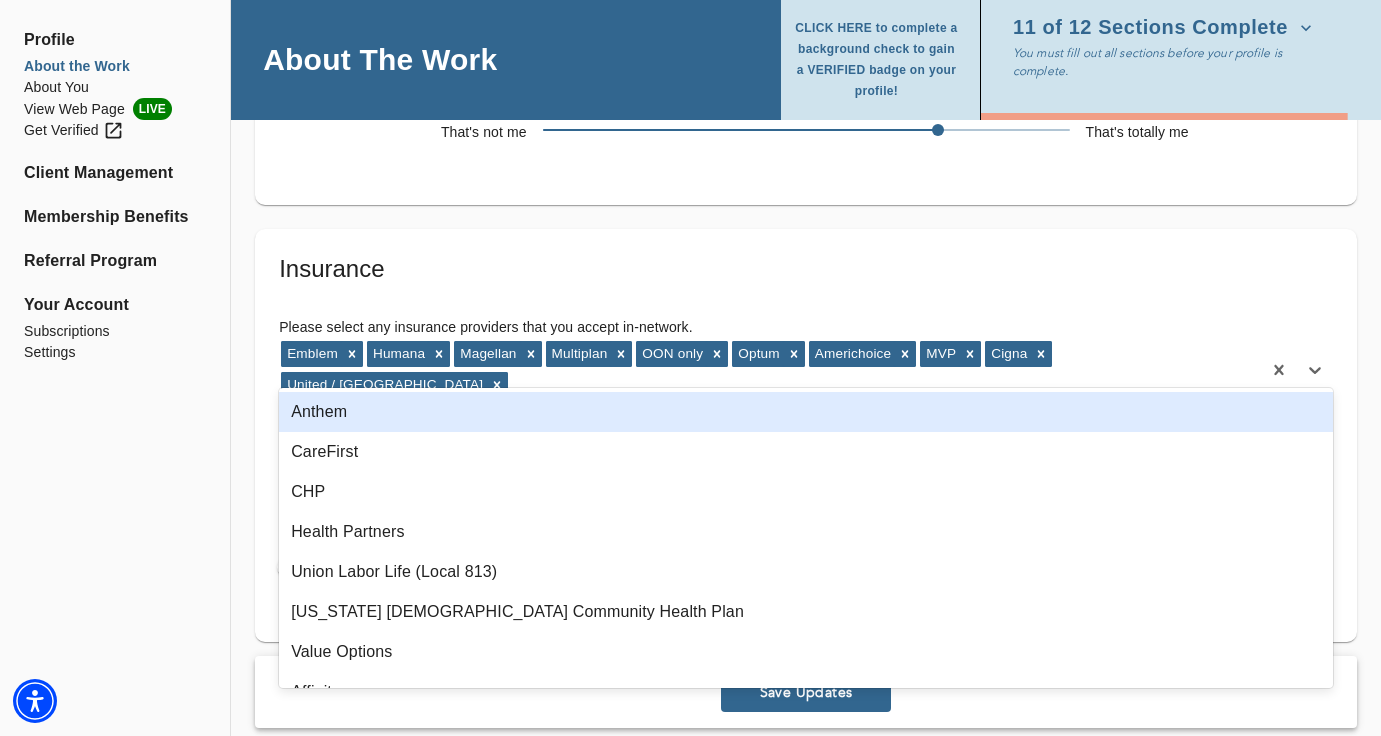 click on "Anthem" at bounding box center (806, 412) 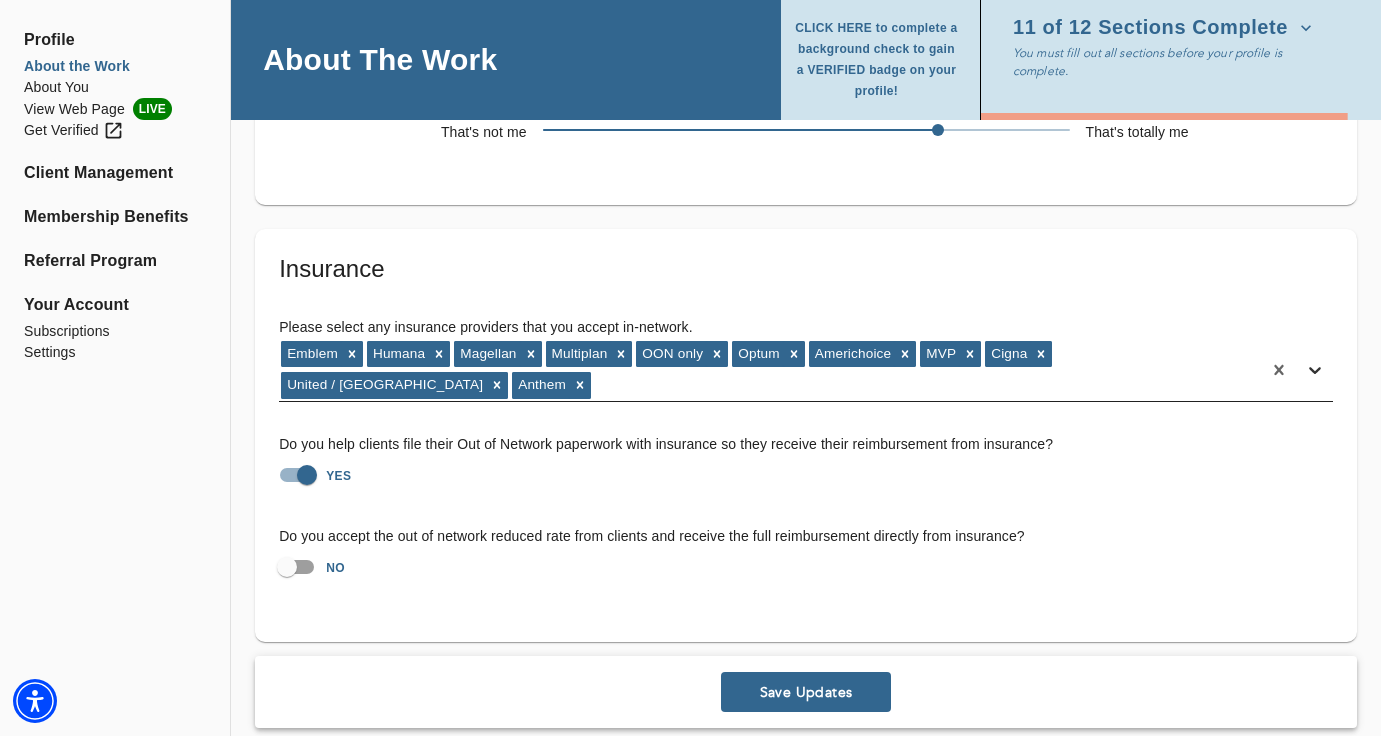click 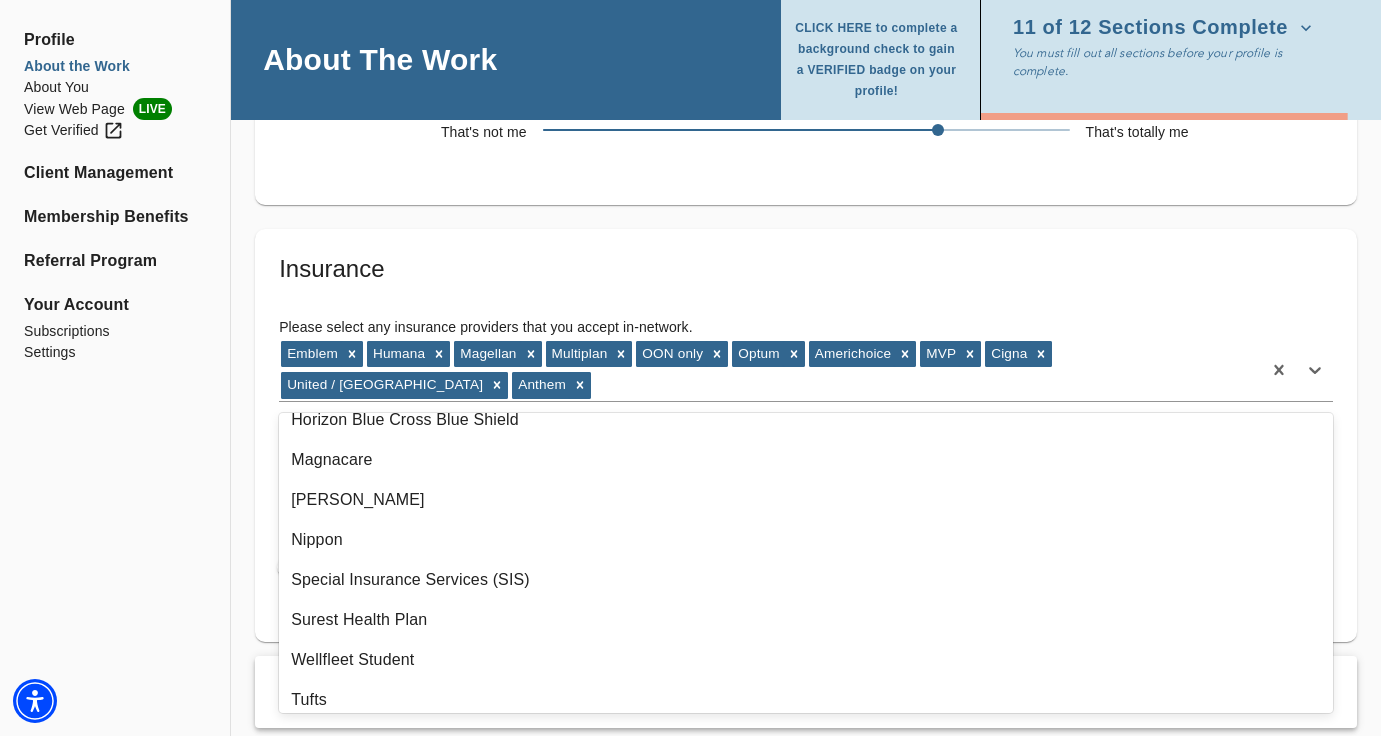 scroll, scrollTop: 1908, scrollLeft: 0, axis: vertical 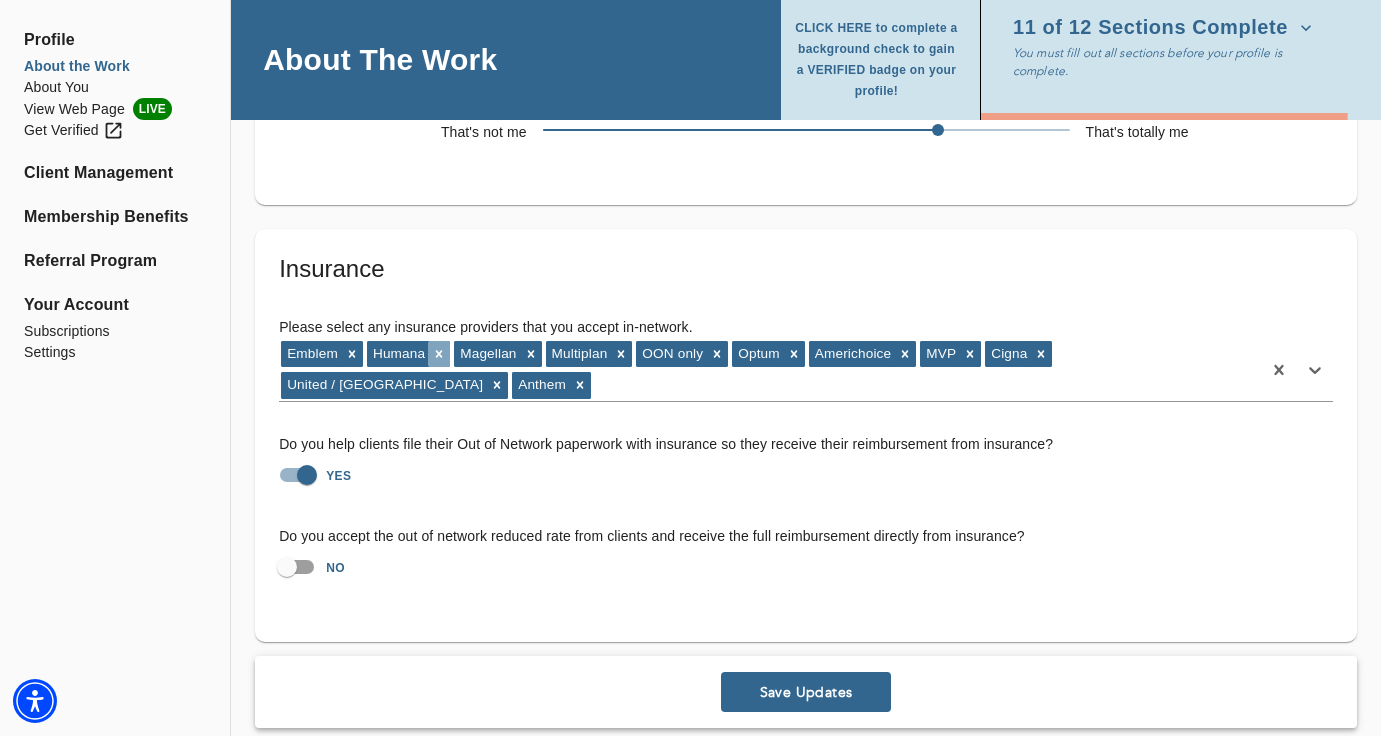 click 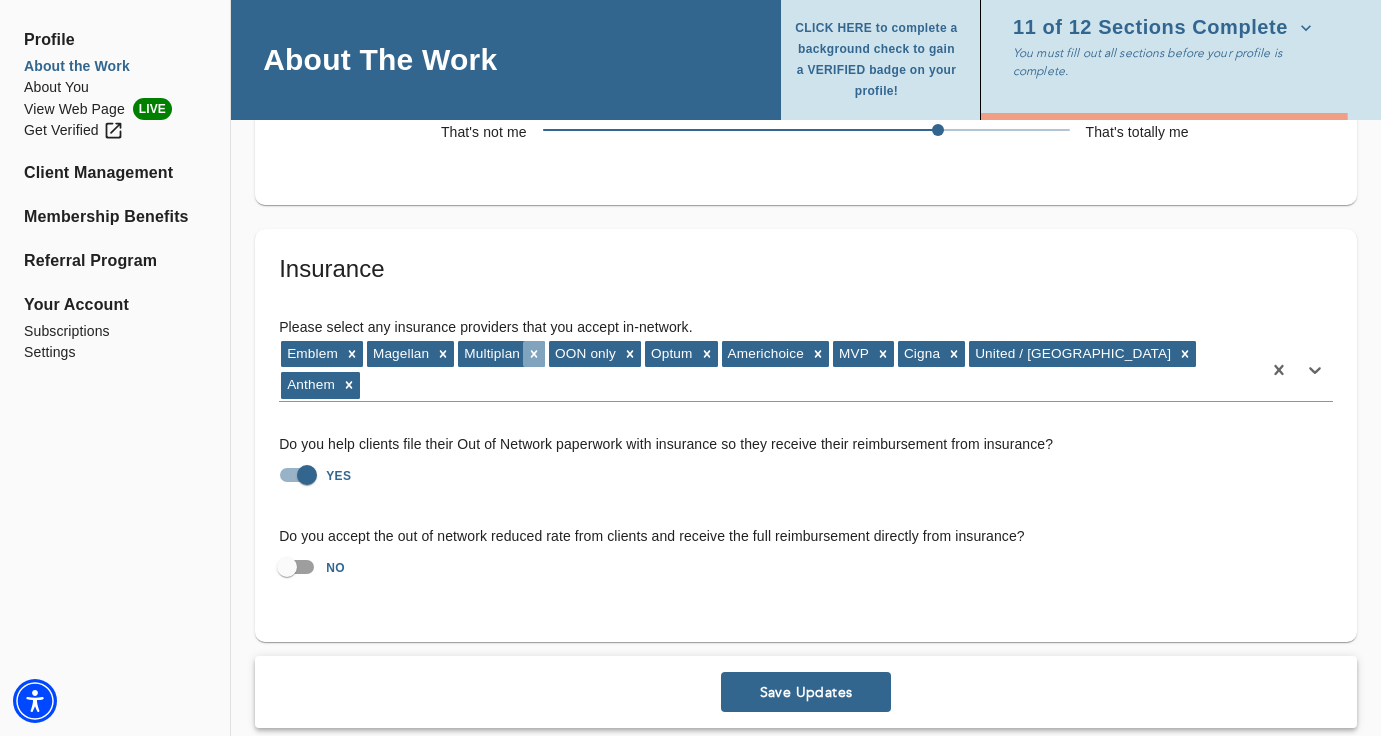click 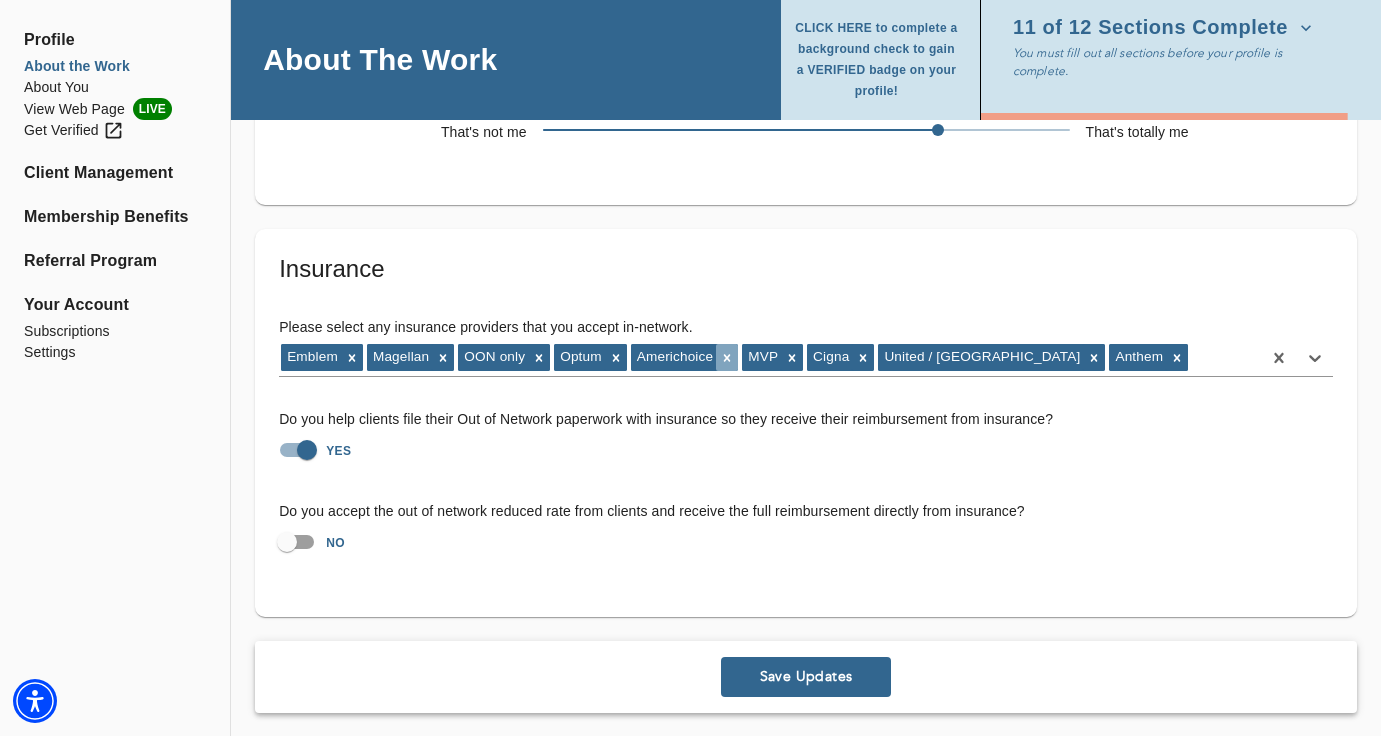 click 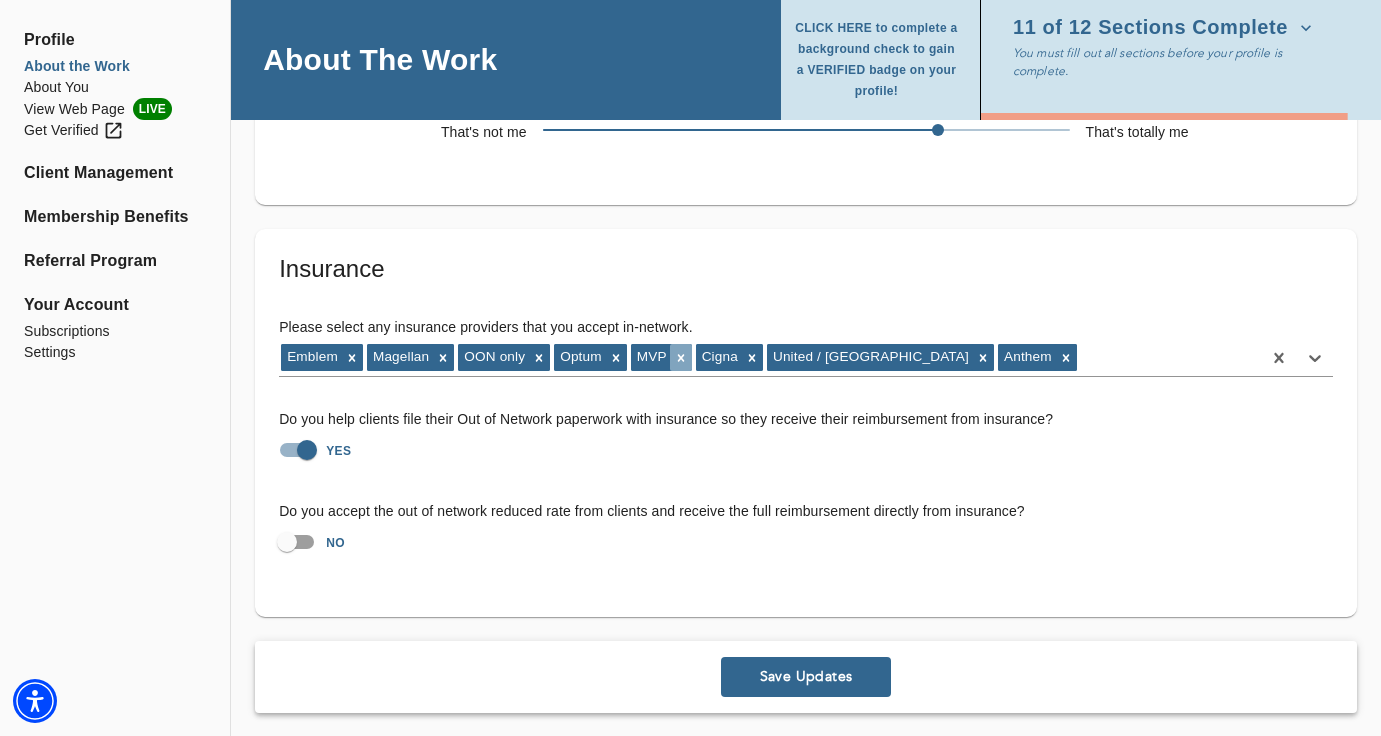 click 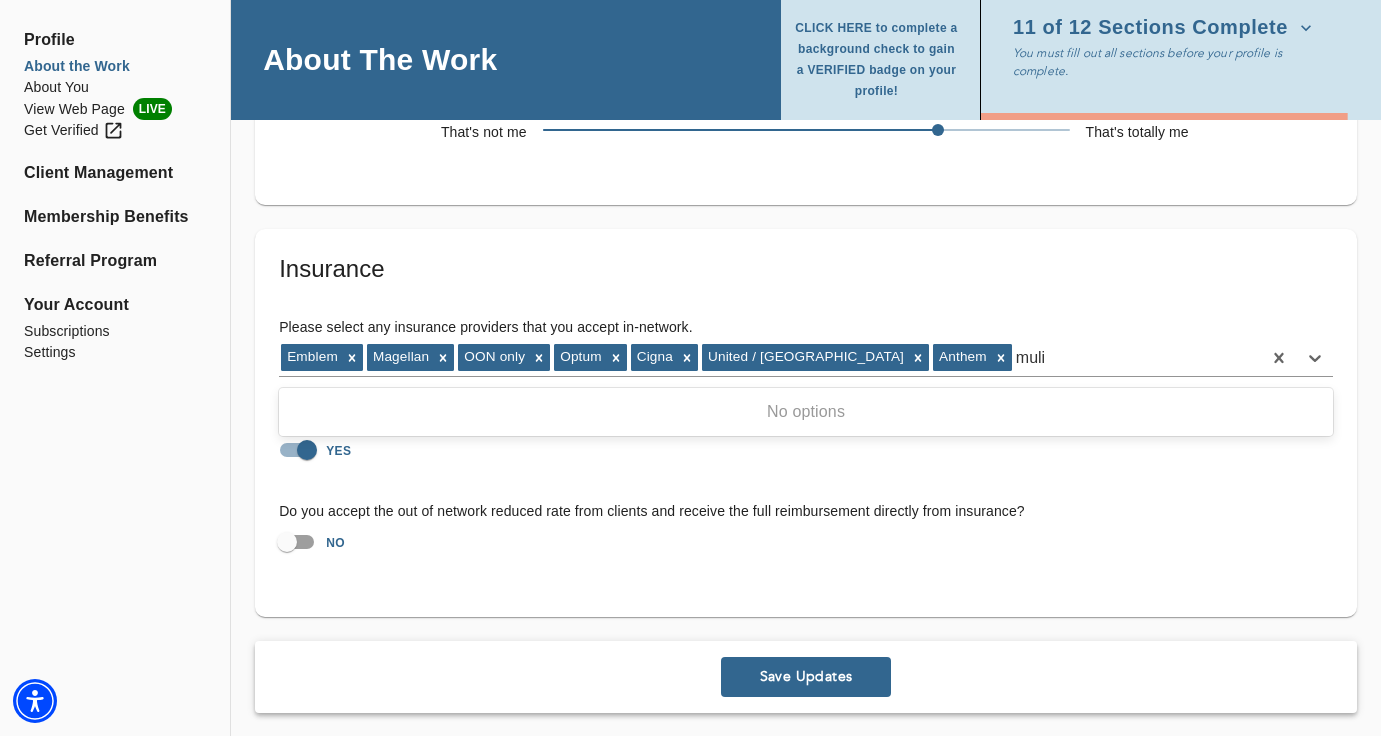 type on "mul" 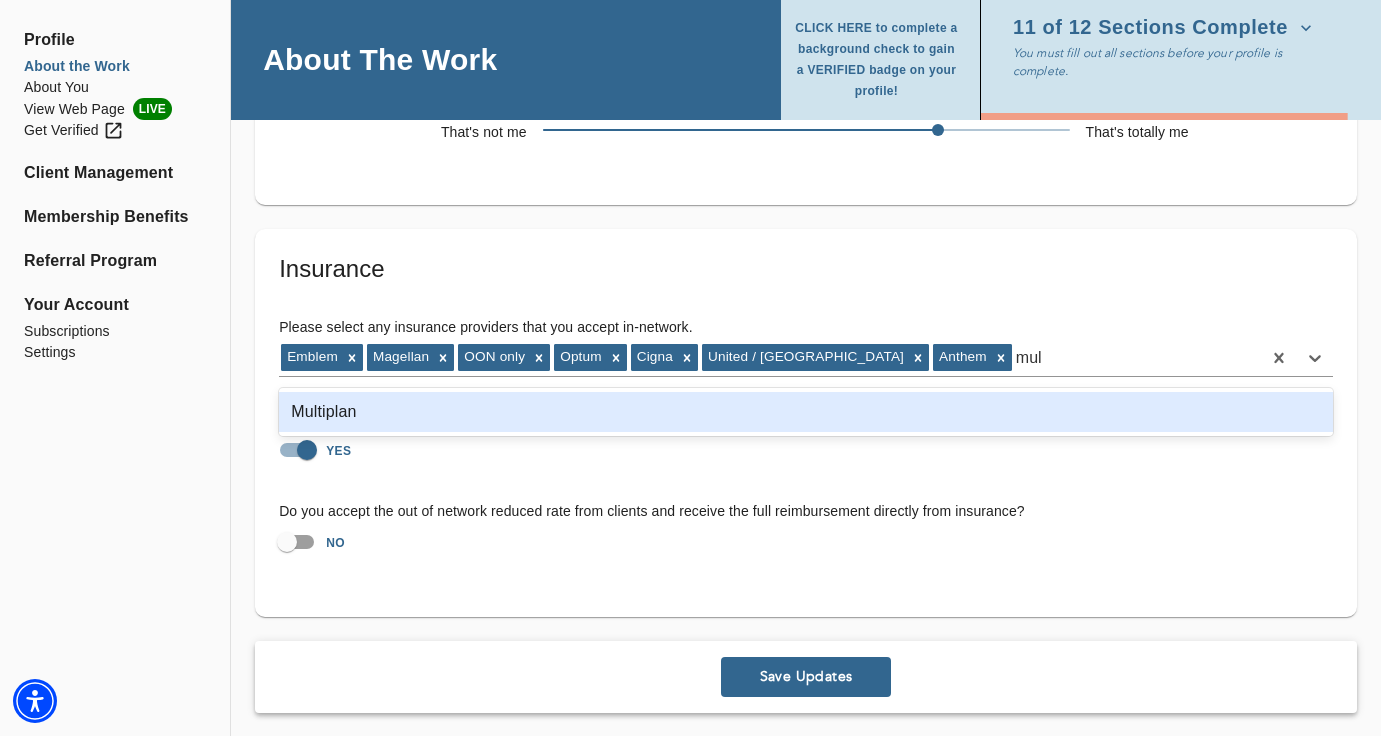 click on "Multiplan" at bounding box center [806, 412] 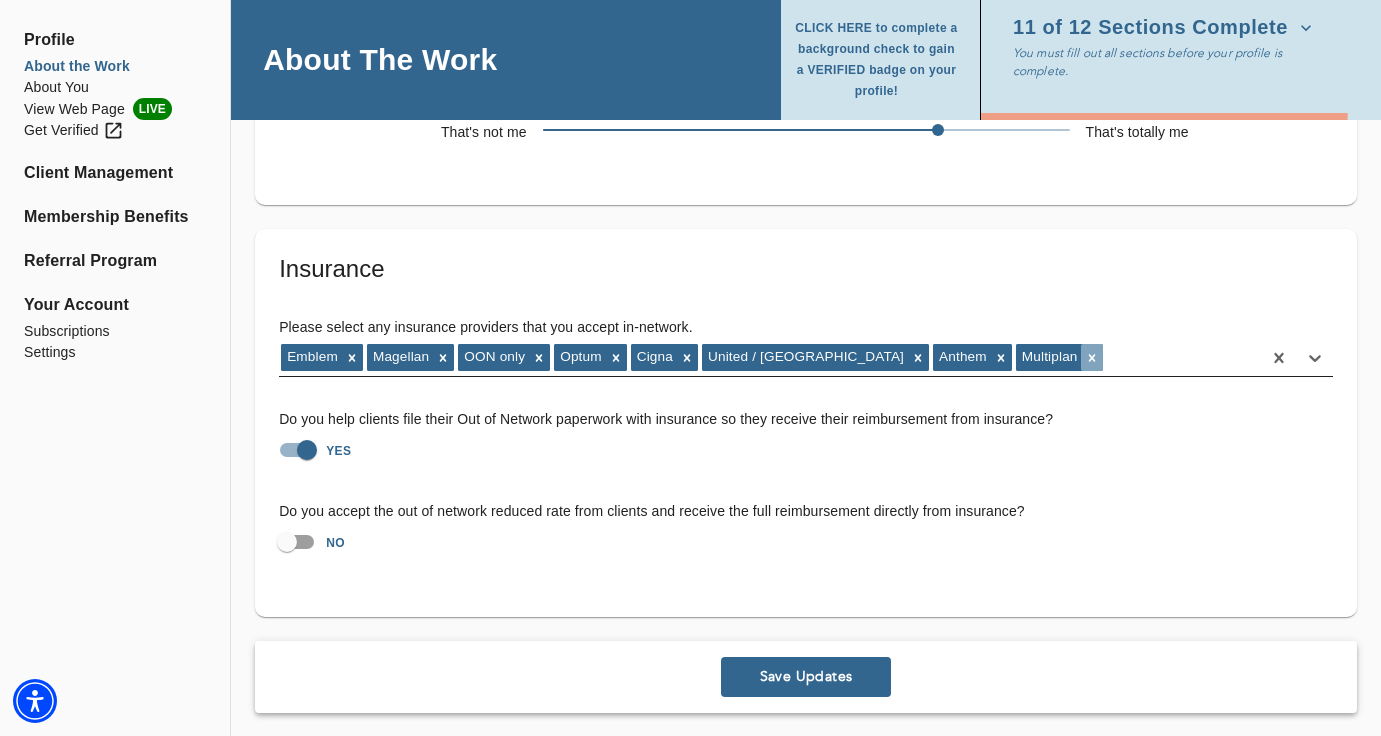 click 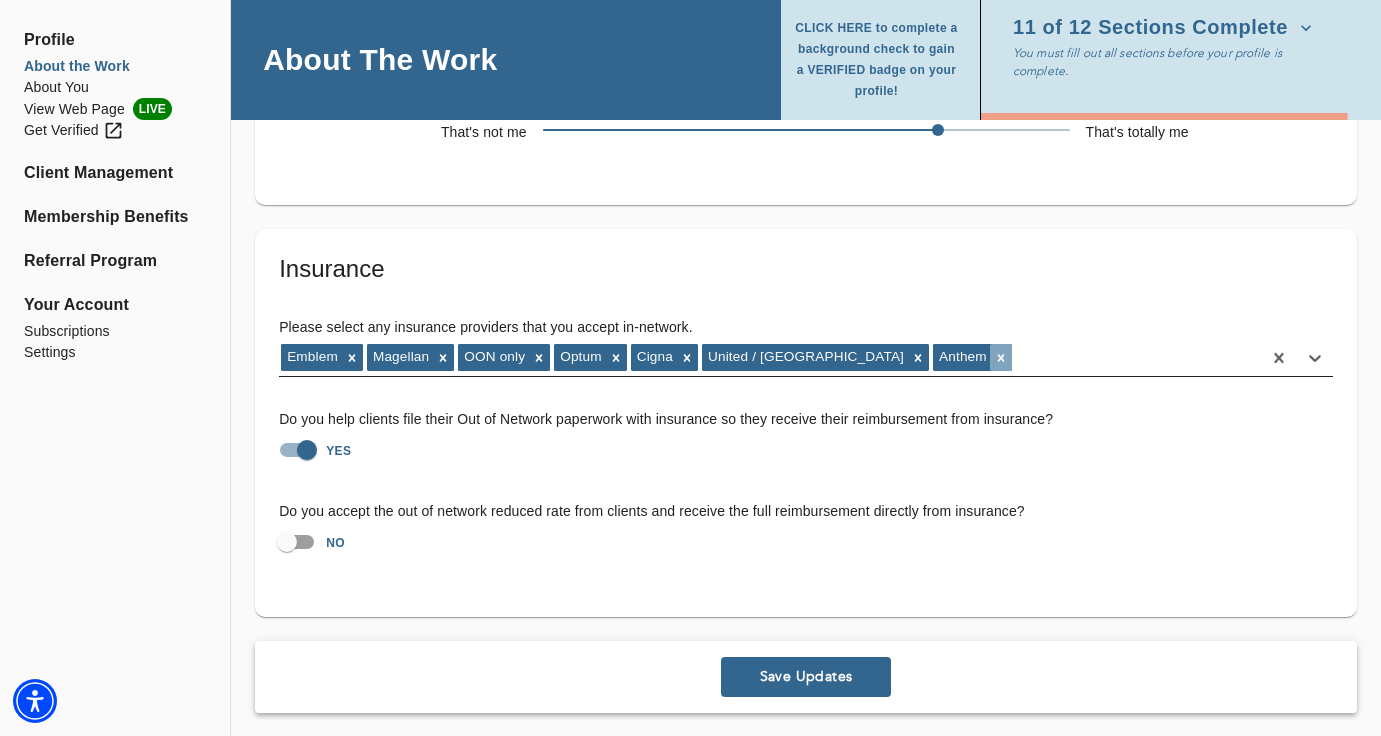 click 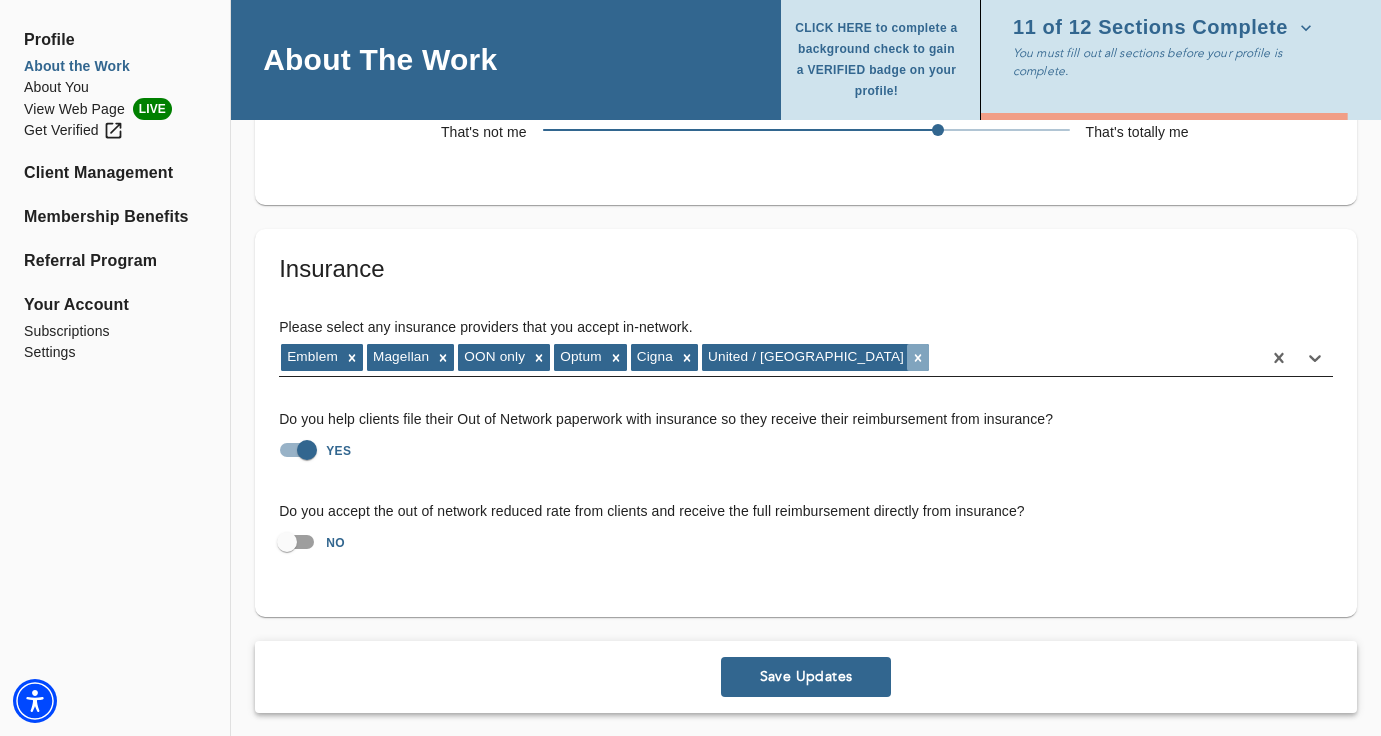 click 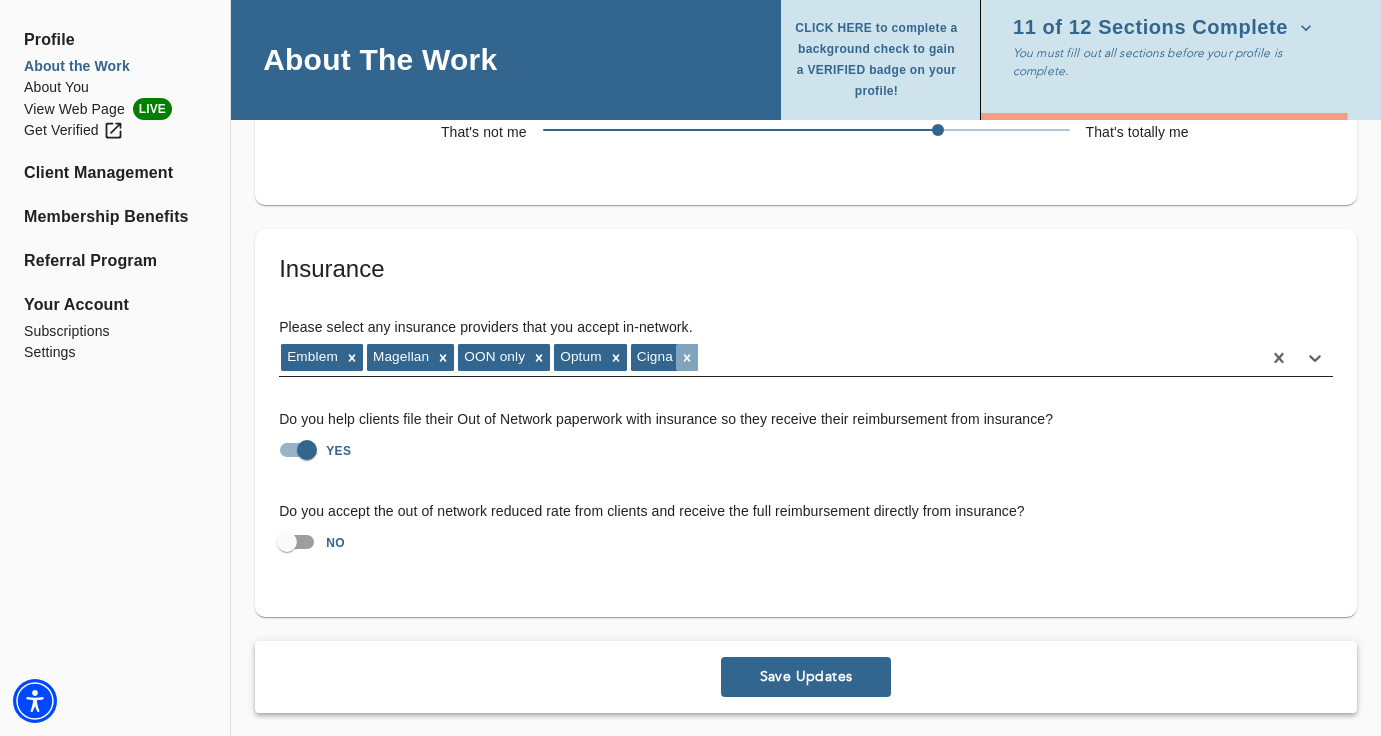 click 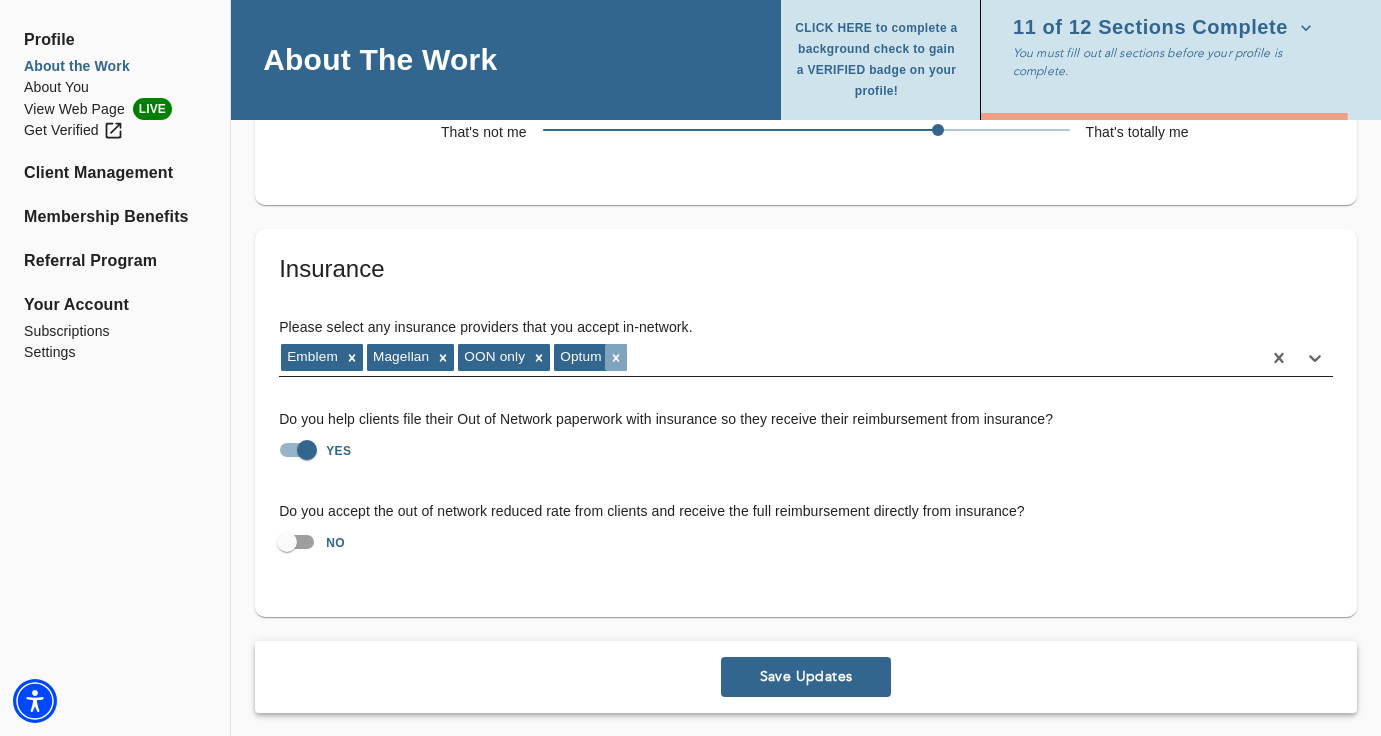 click 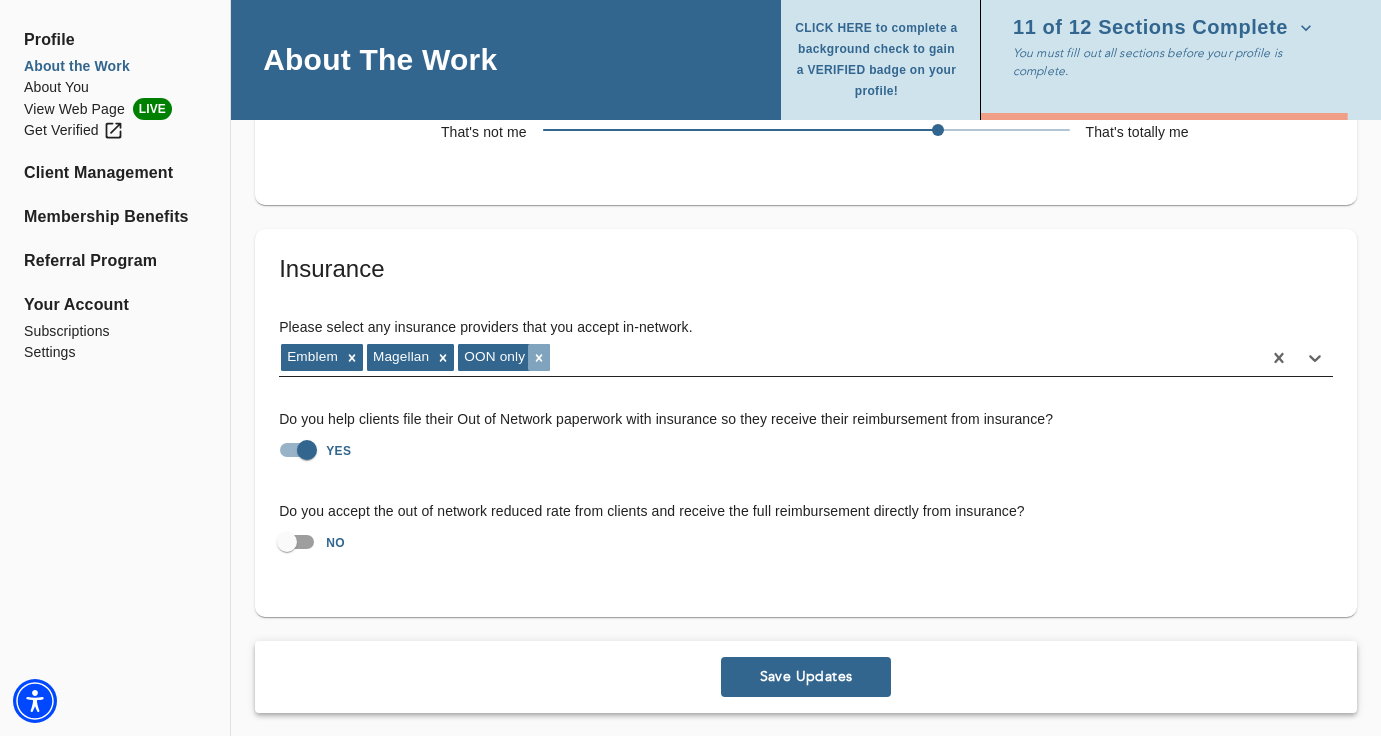 click at bounding box center [539, 357] 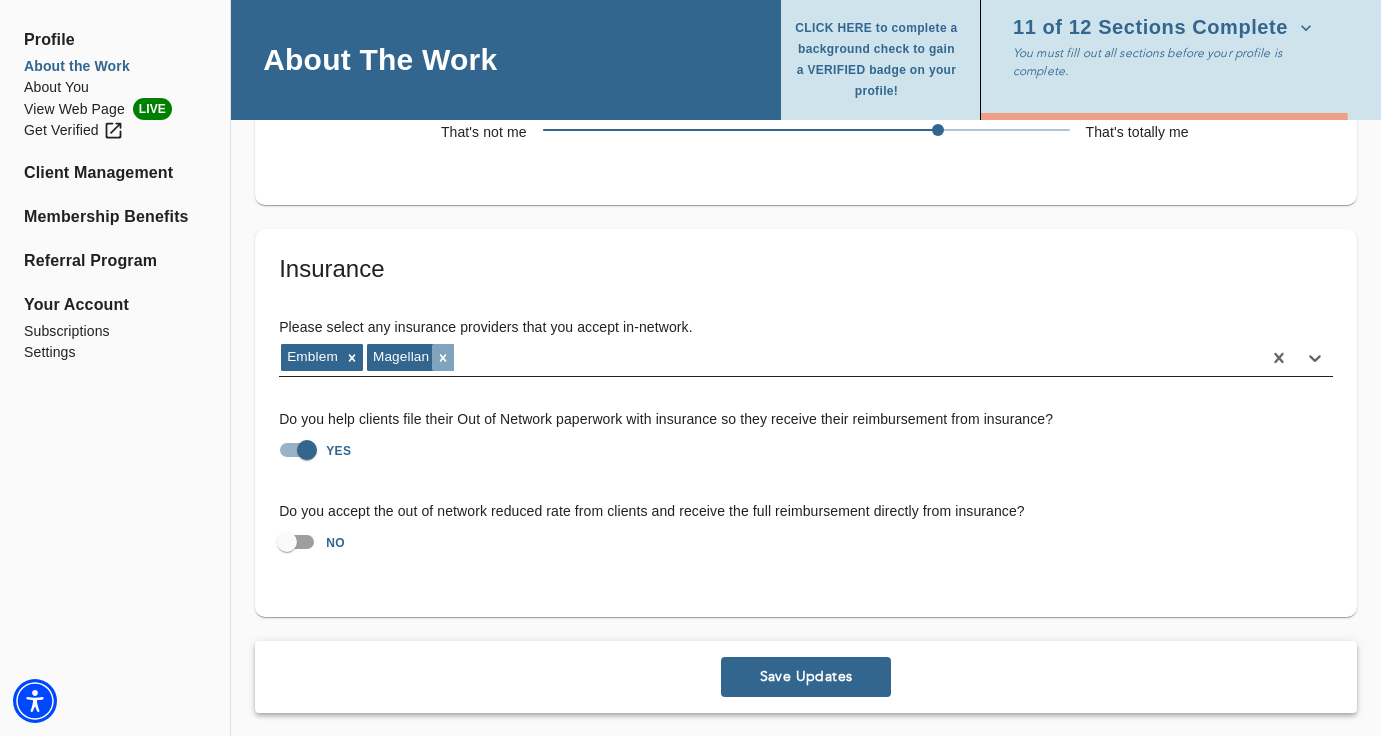 click 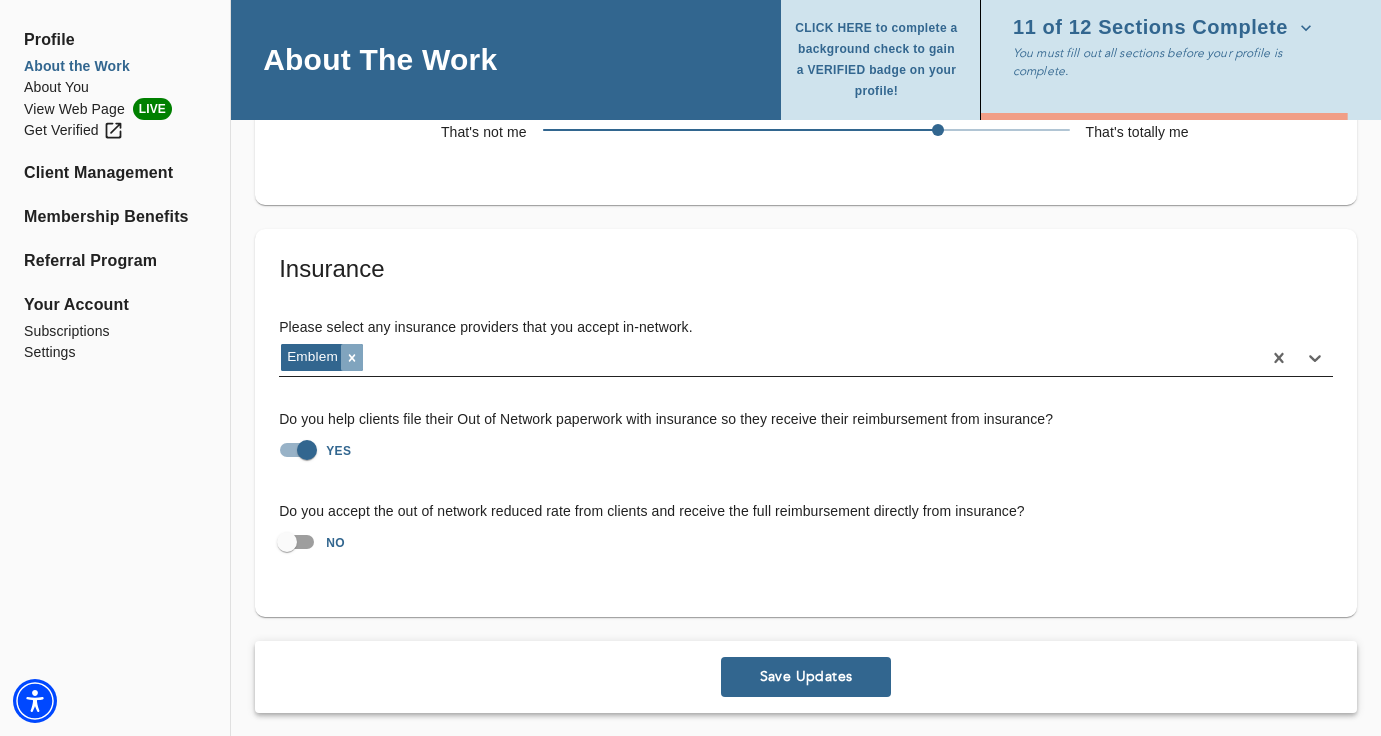 click 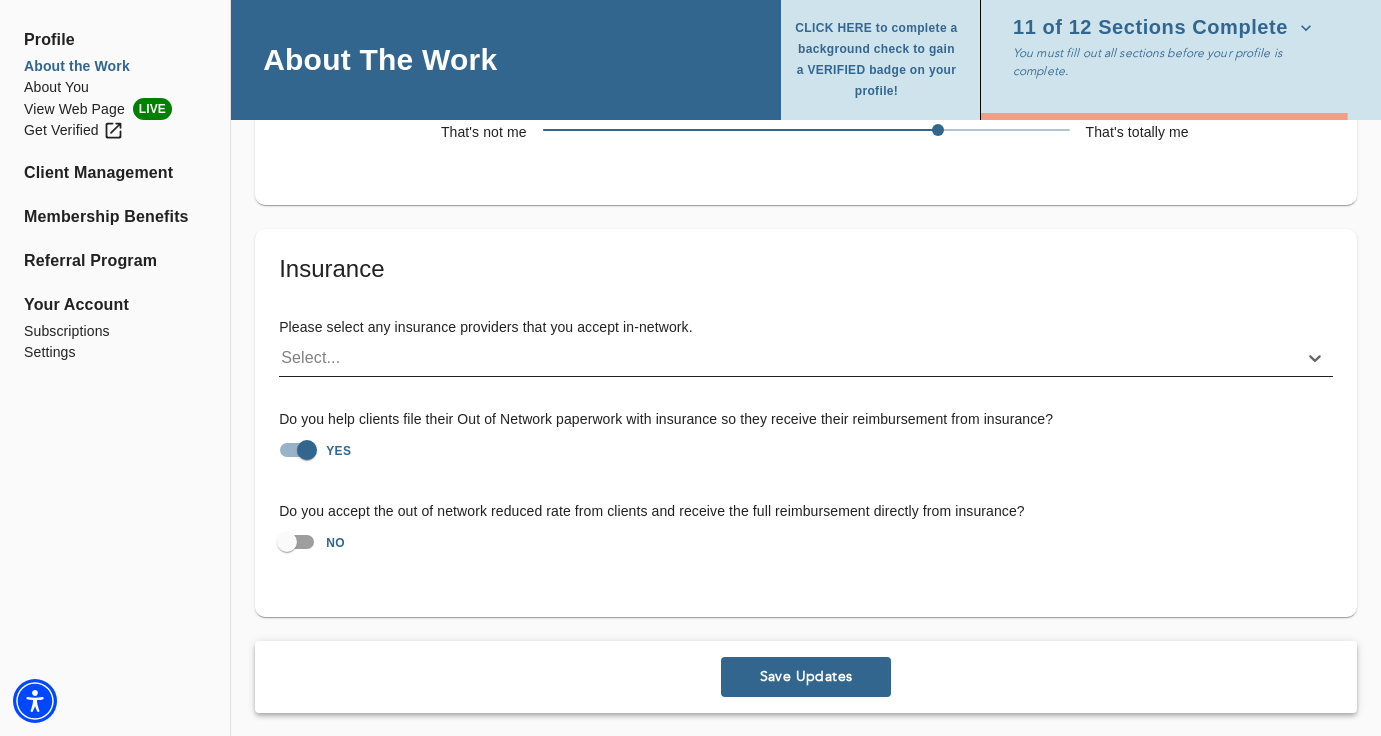 paste on "Aetna Anthem Blue Cross Blue Shield BlueCross and BlueShield Cigna and Evernorth ComPsych EmblemHealth Empire Blue Cross Blue Shield Excellus BlueCross BlueShield Group Health Incorporated (GHI) Horizon Blue Cross and Blue Shield MagnaCare MultiPlan Optum Oscar Health Oxford TRICARE United Medical Resources (UMR) UnitedHealthcare UHC | UBH WellCare Wellfleet Out of Network" 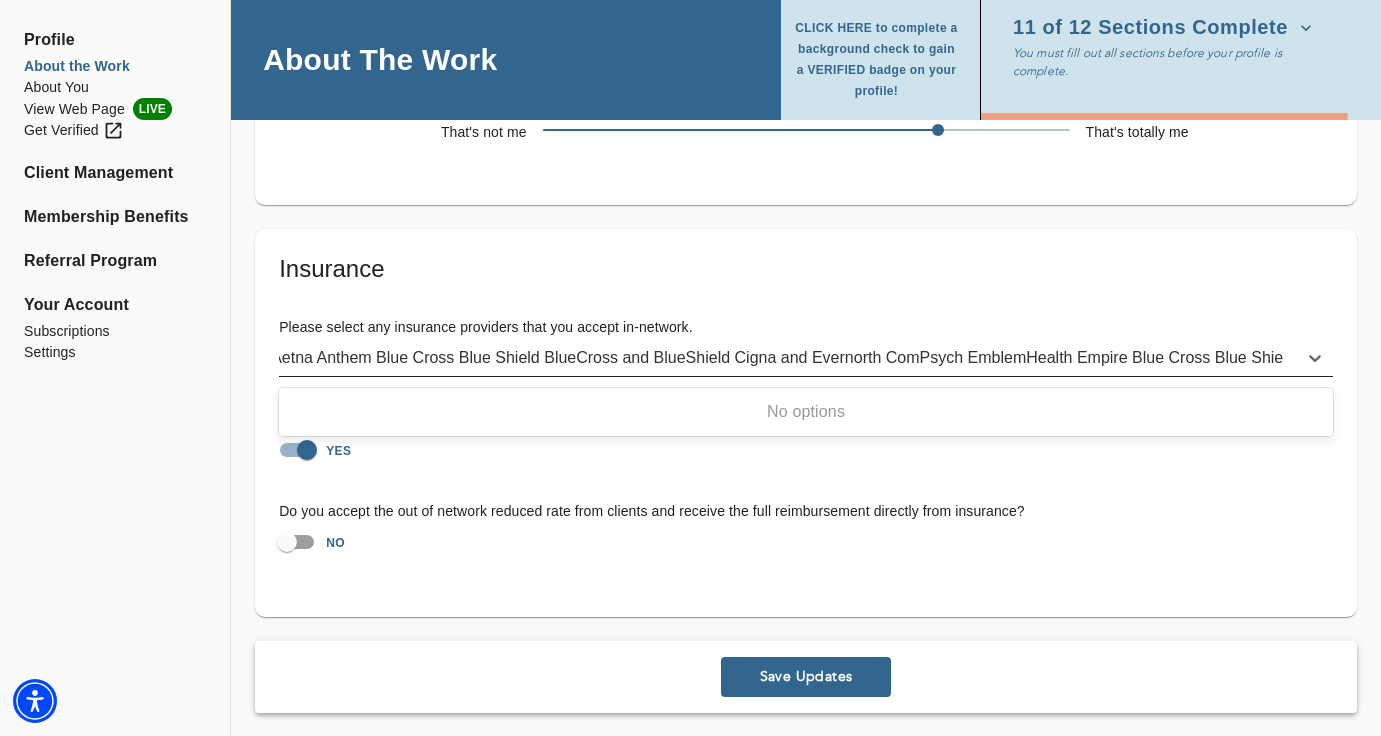scroll, scrollTop: 0, scrollLeft: 0, axis: both 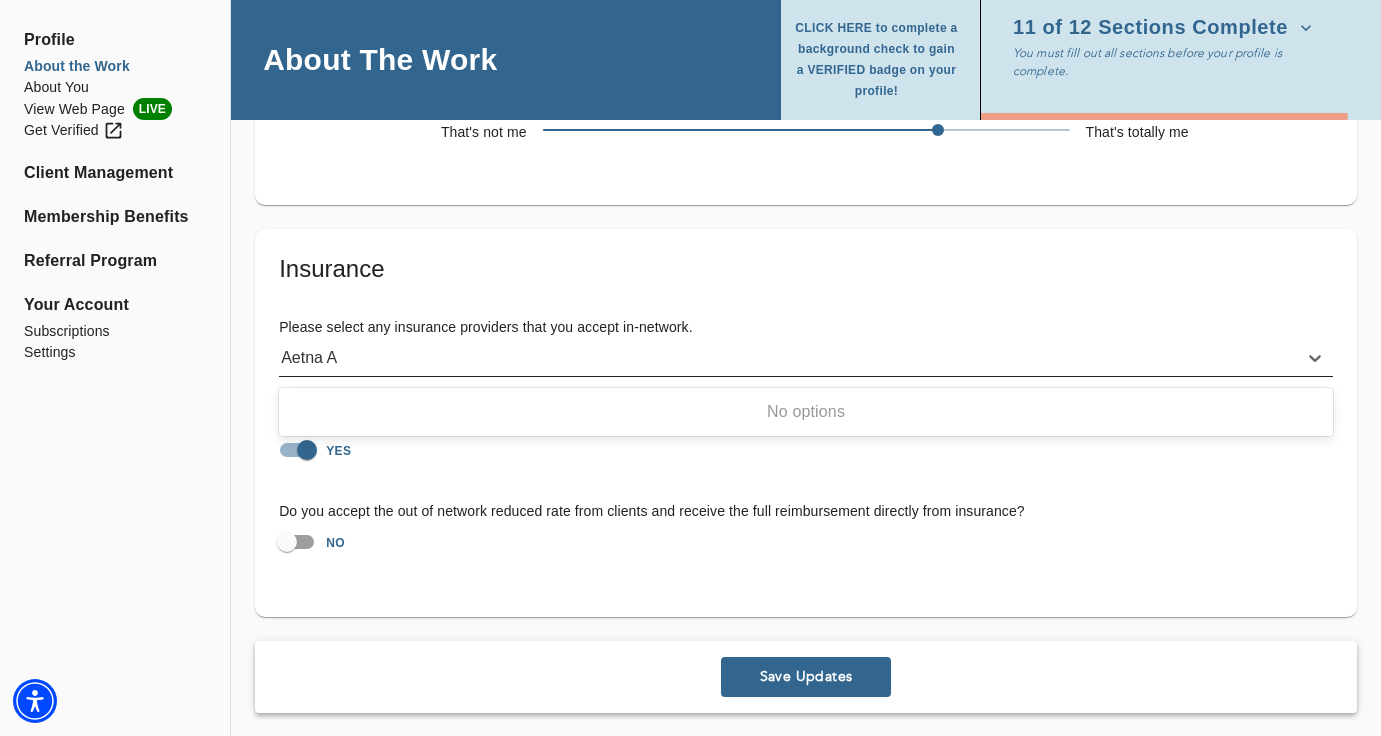 type on "Aetna" 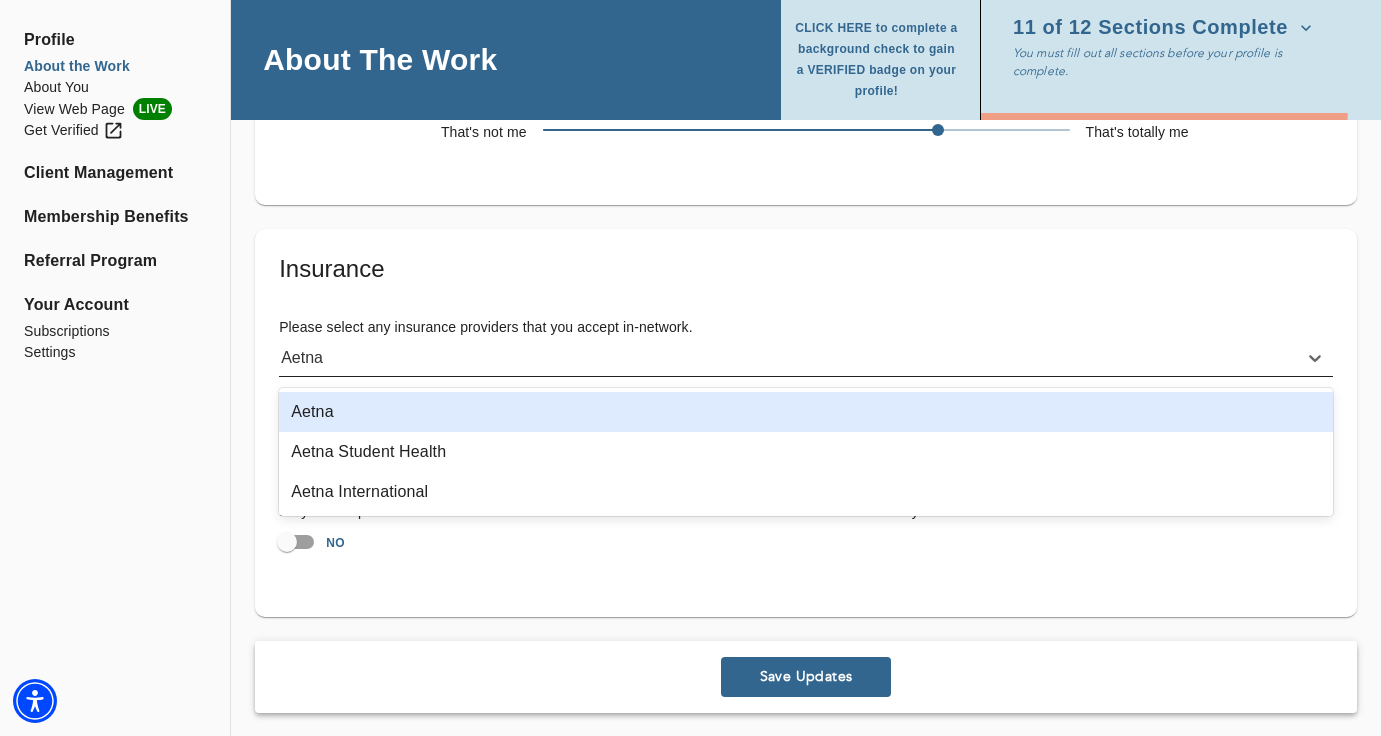 click on "Aetna" at bounding box center [806, 412] 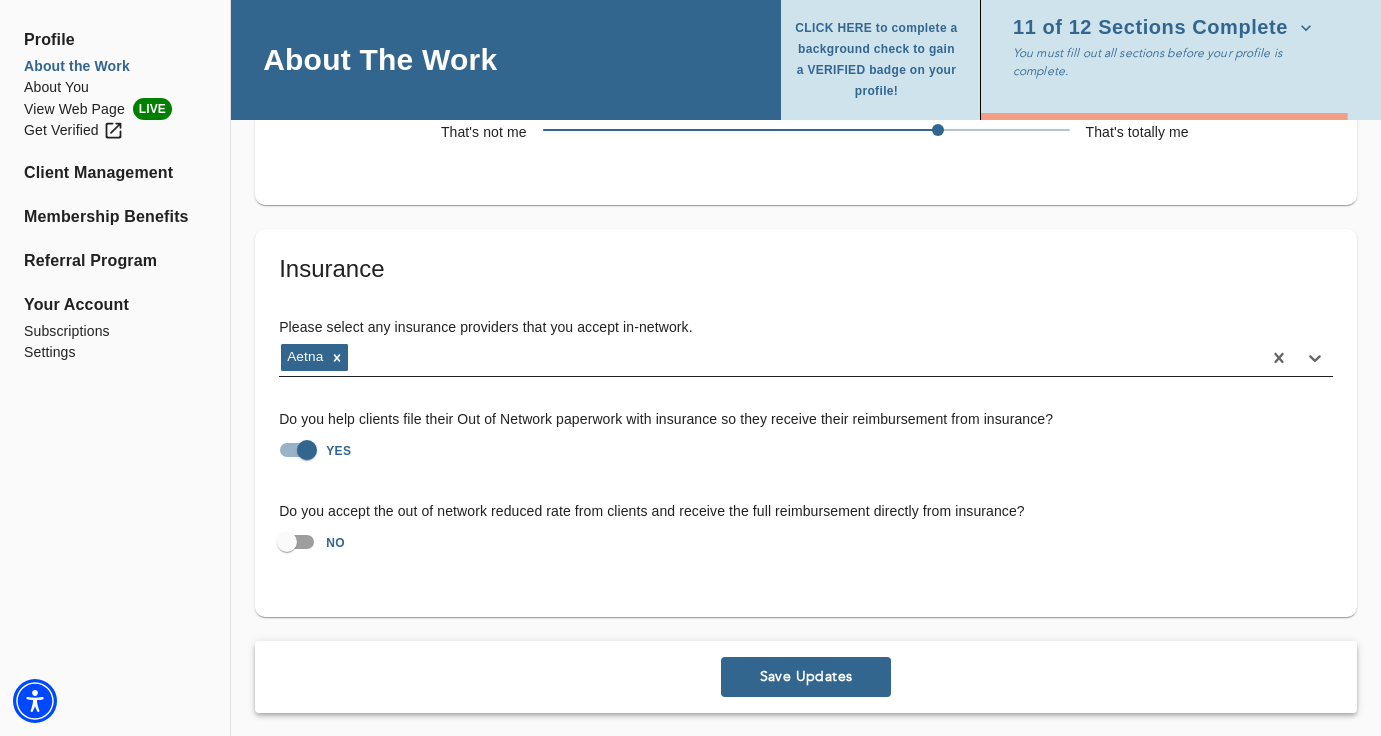 type 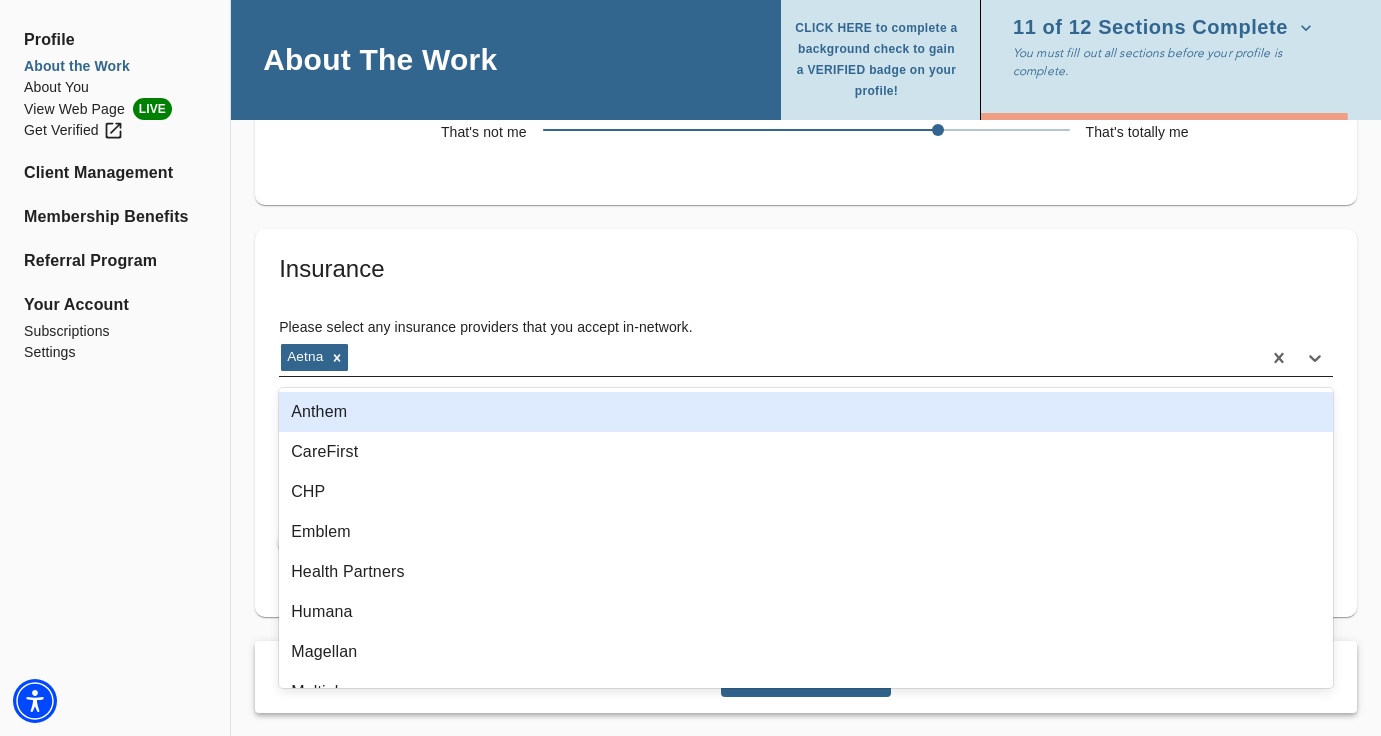click on "Aetna" at bounding box center [770, 358] 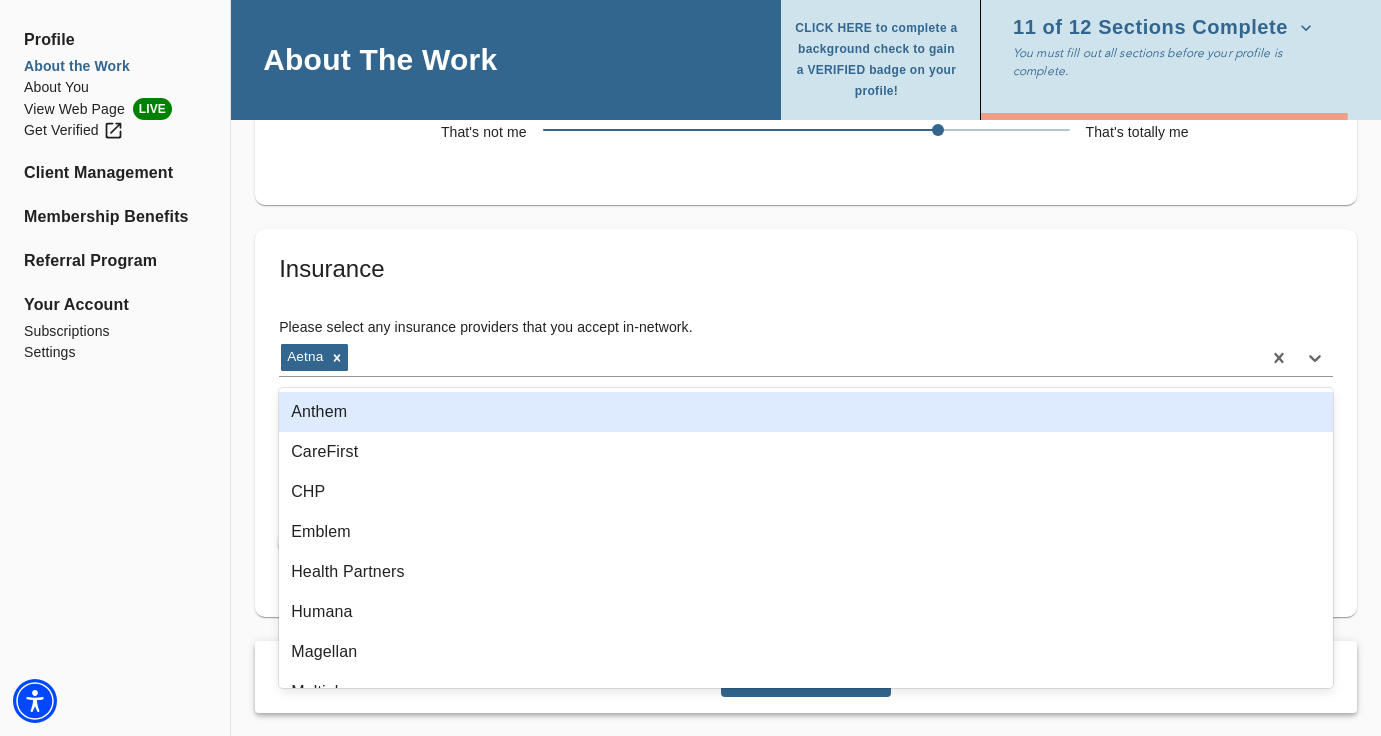 click on "Anthem" at bounding box center (806, 412) 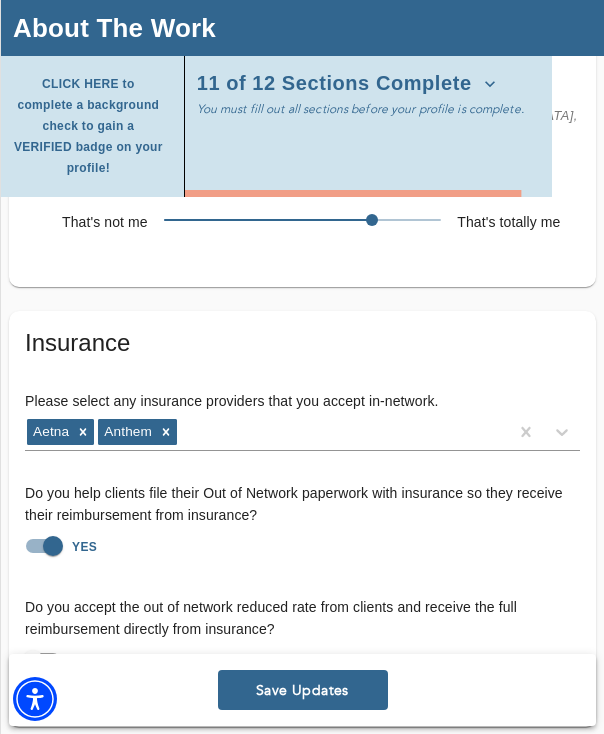 scroll, scrollTop: 4755, scrollLeft: 0, axis: vertical 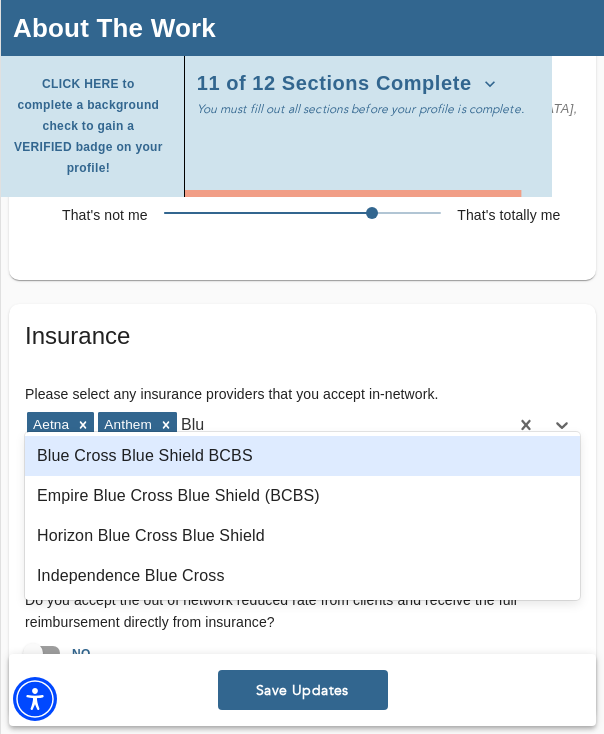 type on "Blue" 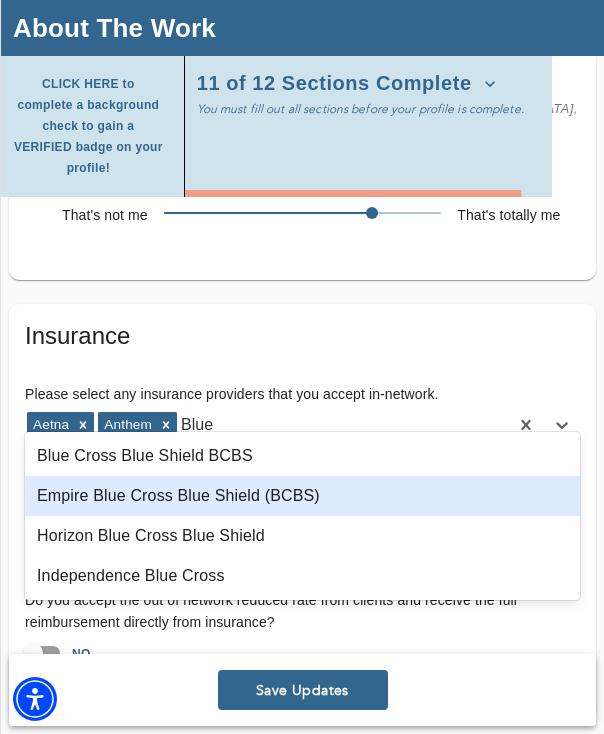 click on "Empire Blue Cross Blue Shield (BCBS)" at bounding box center (302, 496) 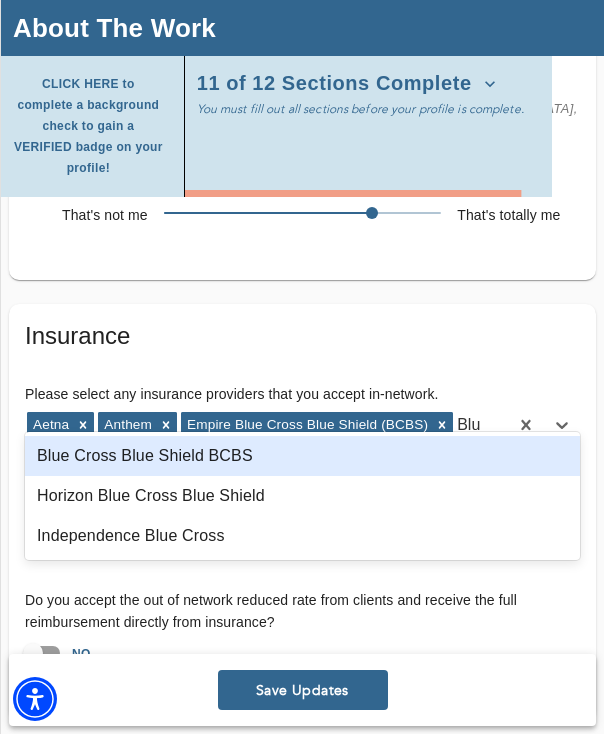 type on "Blue" 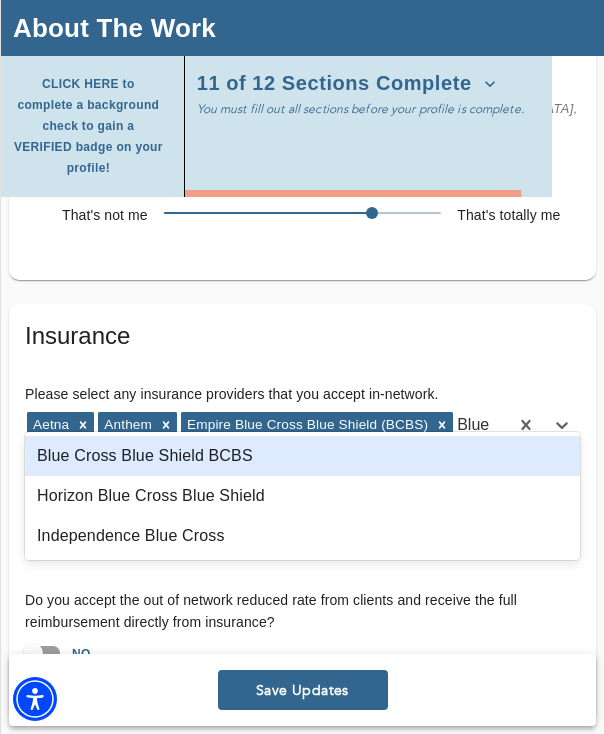 click on "Blue Cross Blue Shield BCBS" at bounding box center (302, 456) 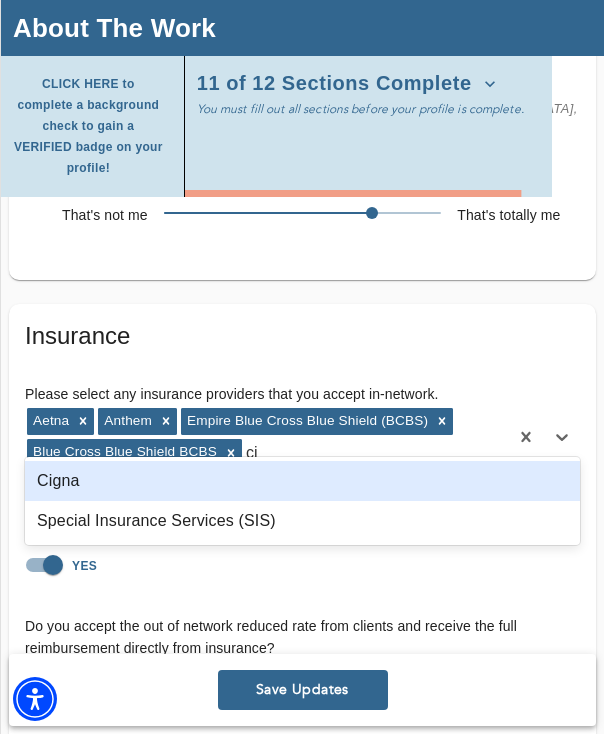 type on "cig" 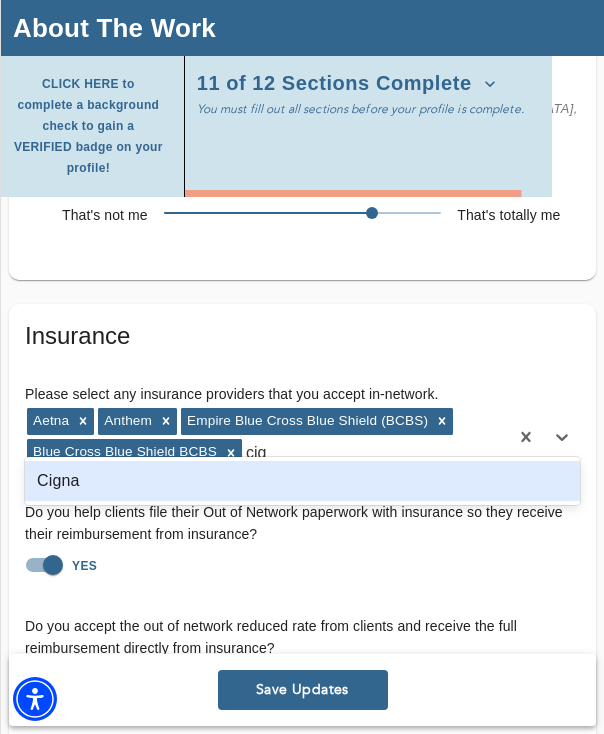 click on "Cigna" at bounding box center [302, 481] 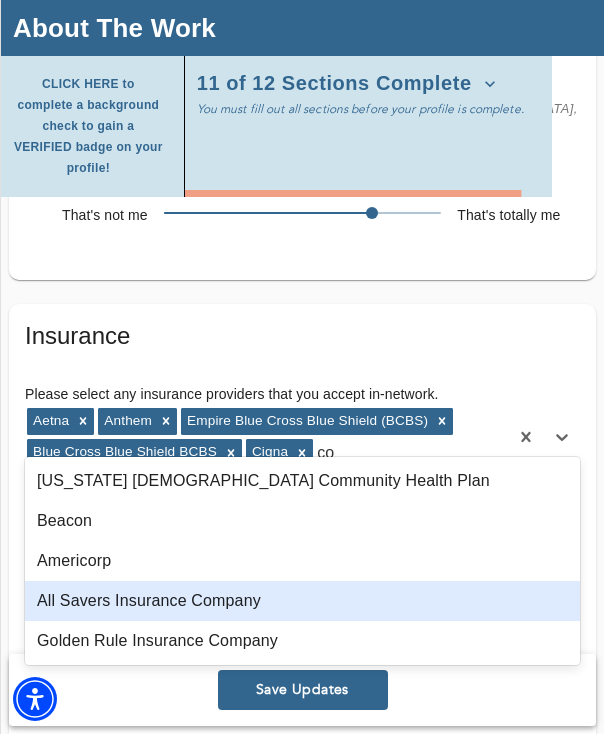 type on "c" 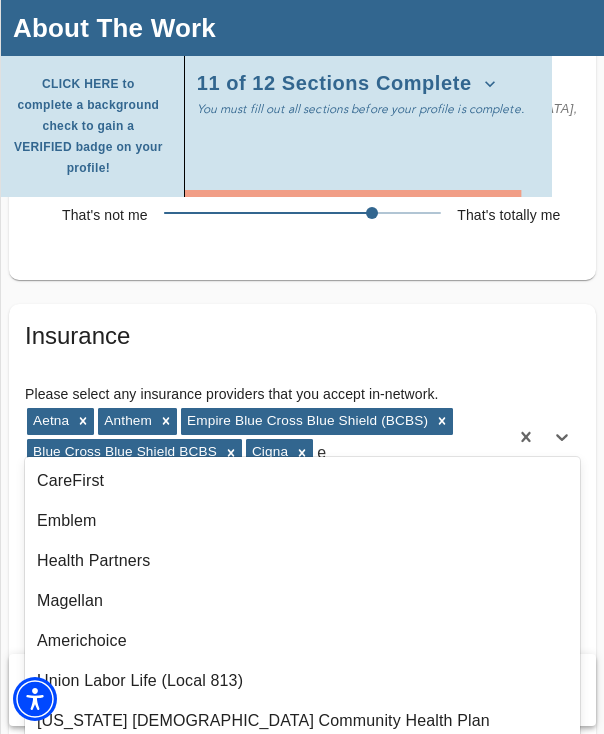 type on "em" 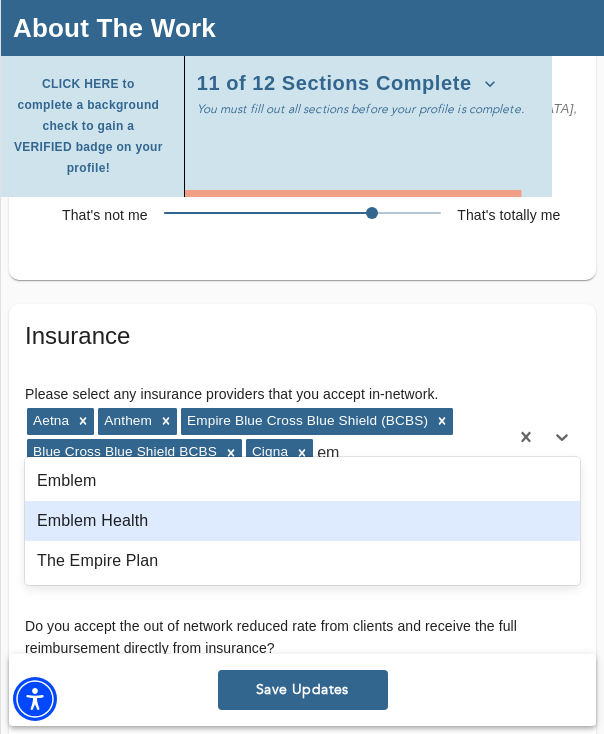 click on "Emblem Health" at bounding box center (302, 521) 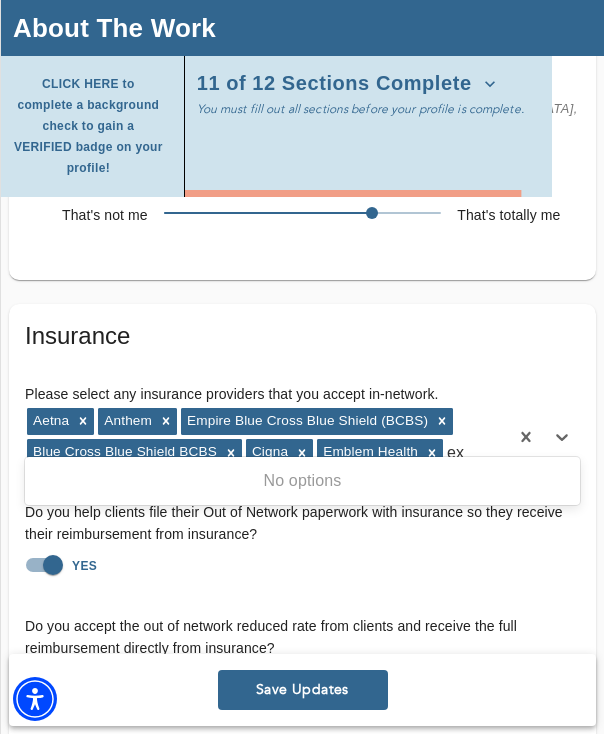 type on "e" 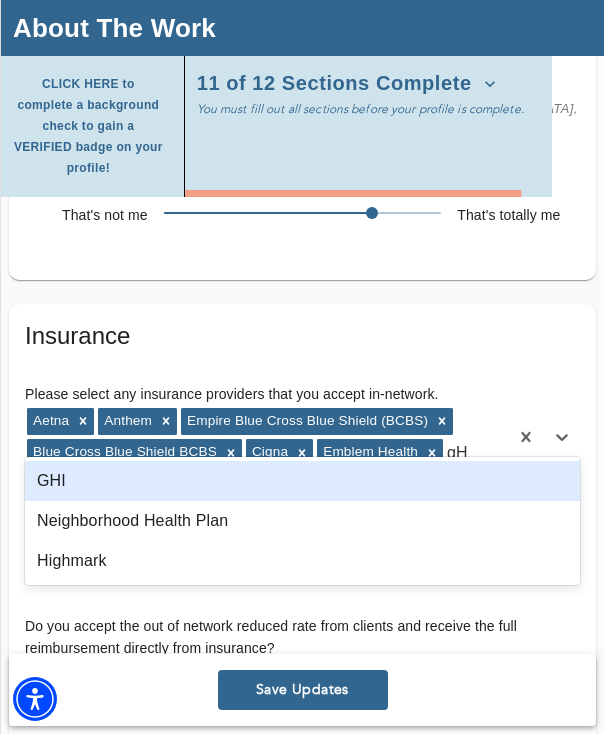 type on "g" 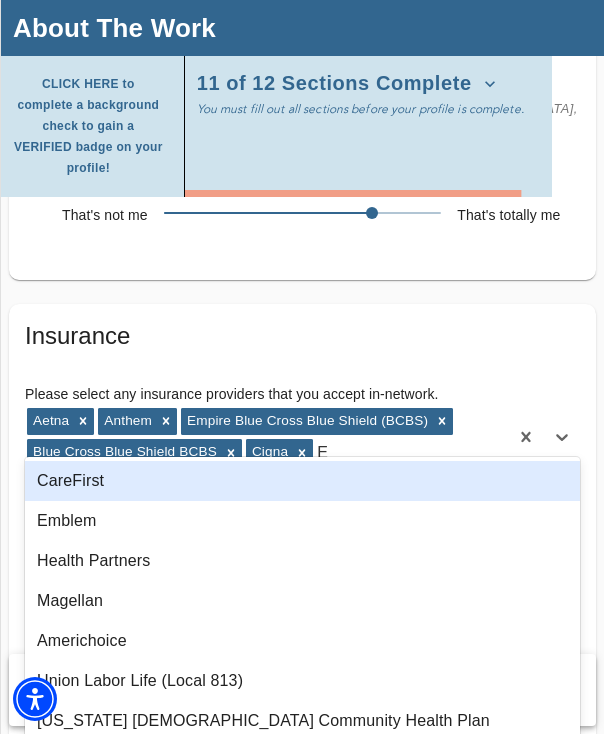 type on "Em" 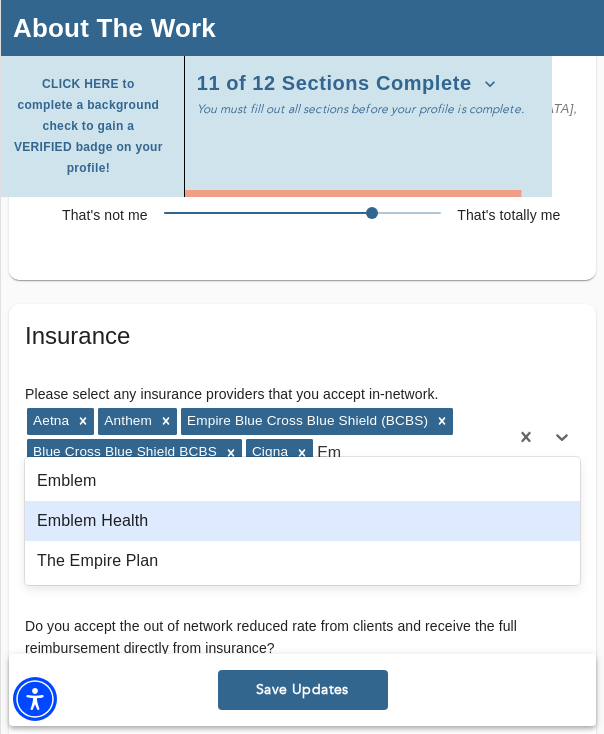 click on "Emblem Health" at bounding box center [302, 521] 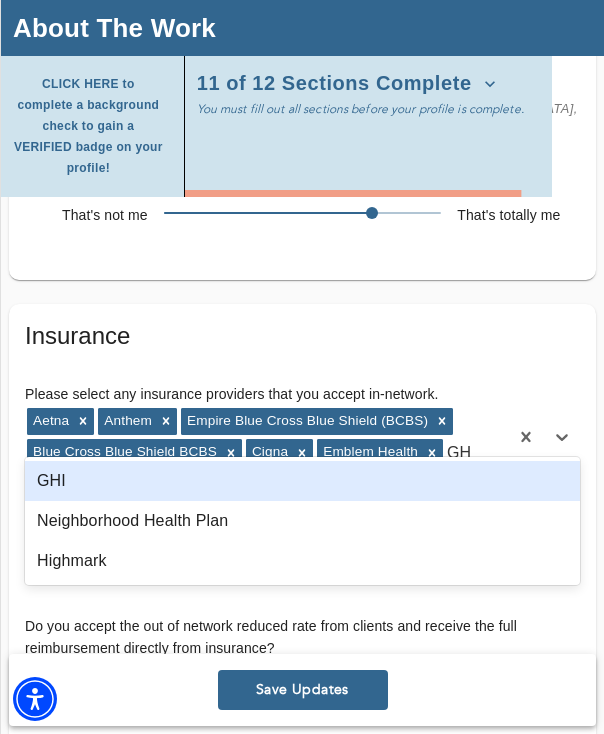 type on "GHI" 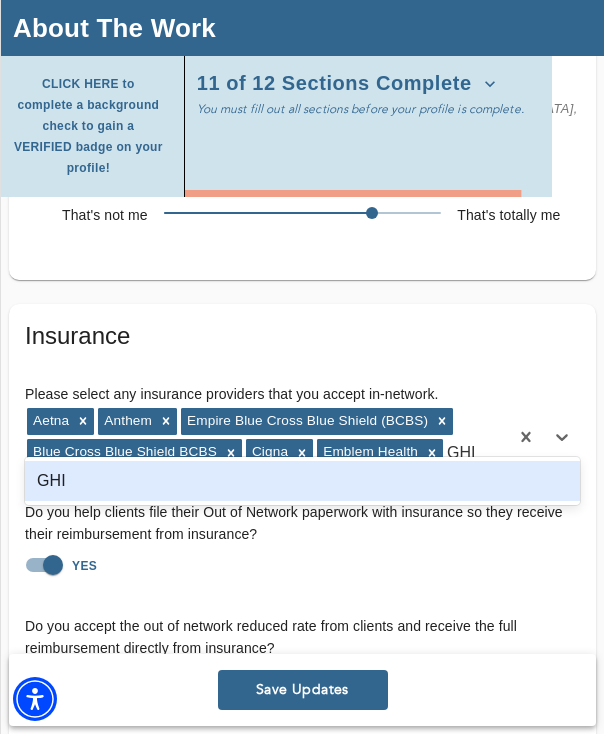 click on "GHI" at bounding box center (302, 481) 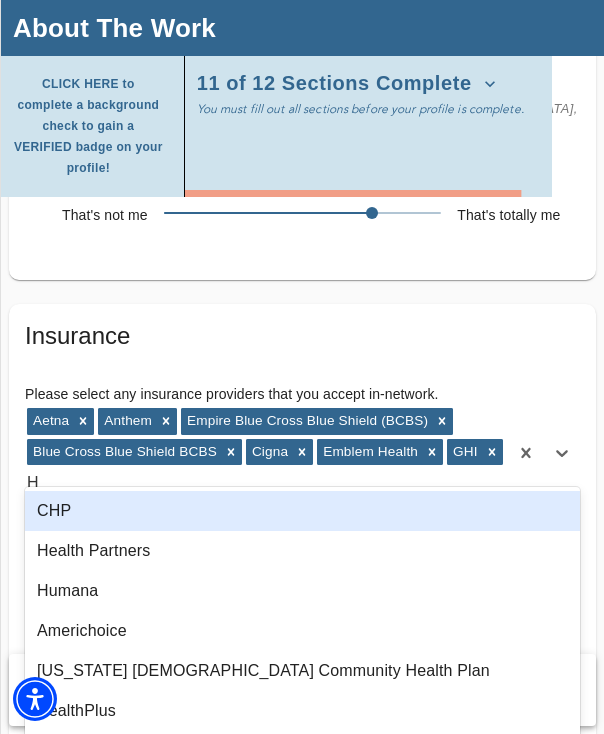 type on "HO" 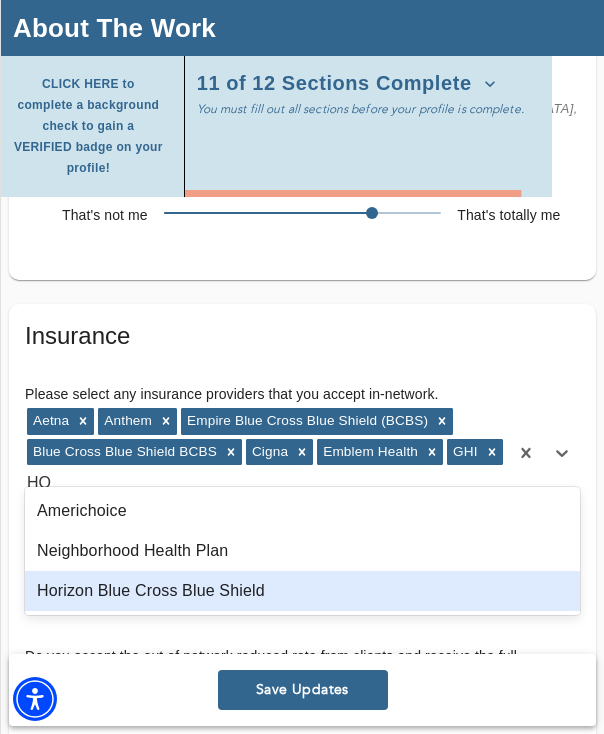 click on "Horizon Blue Cross Blue Shield" at bounding box center [302, 591] 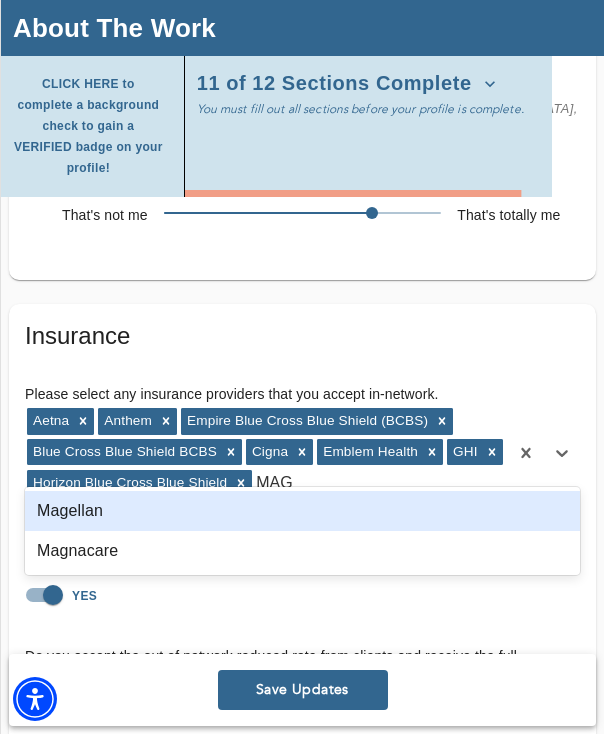 type on "MAGN" 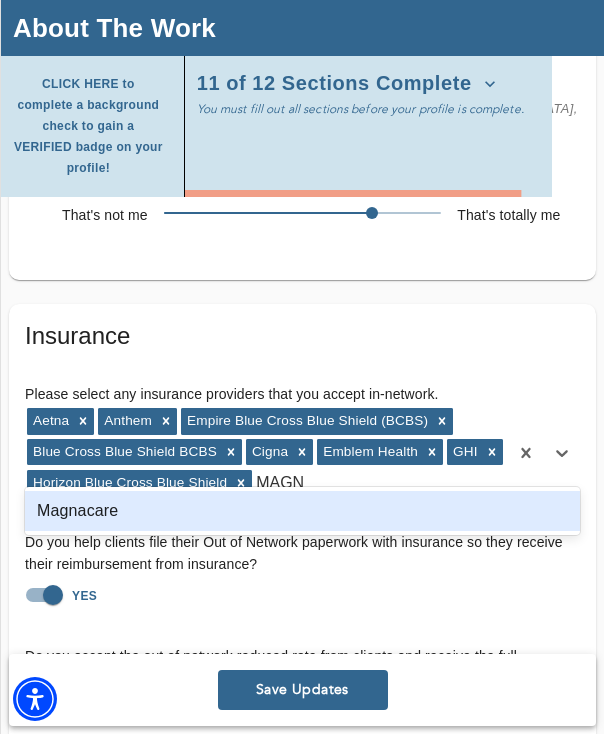 click on "Magnacare" at bounding box center [302, 511] 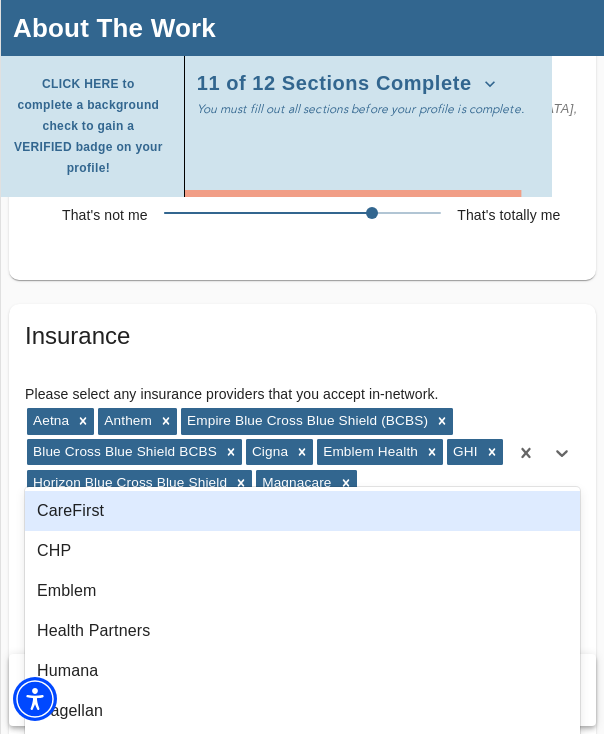 type on "M" 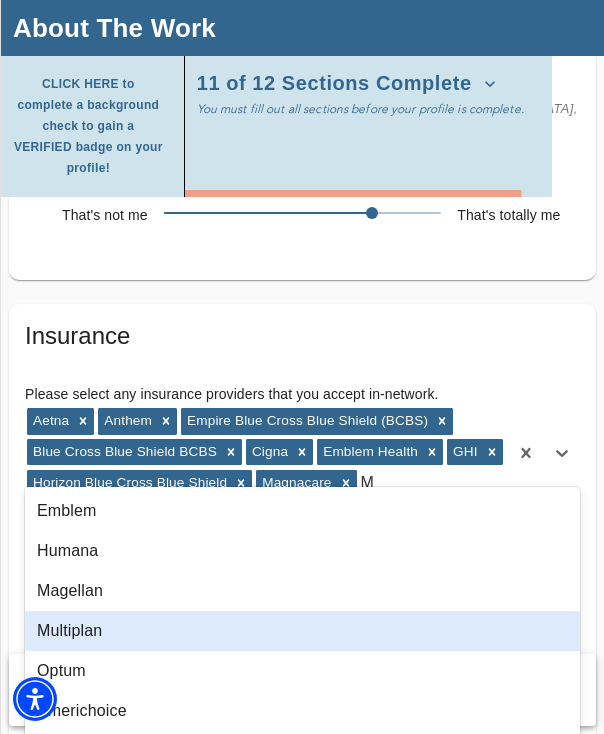 click on "Multiplan" at bounding box center [302, 631] 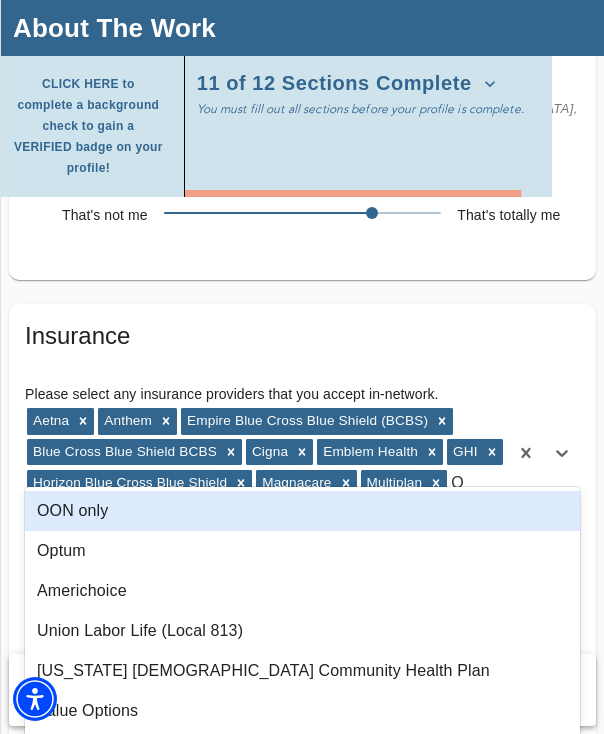type on "OP" 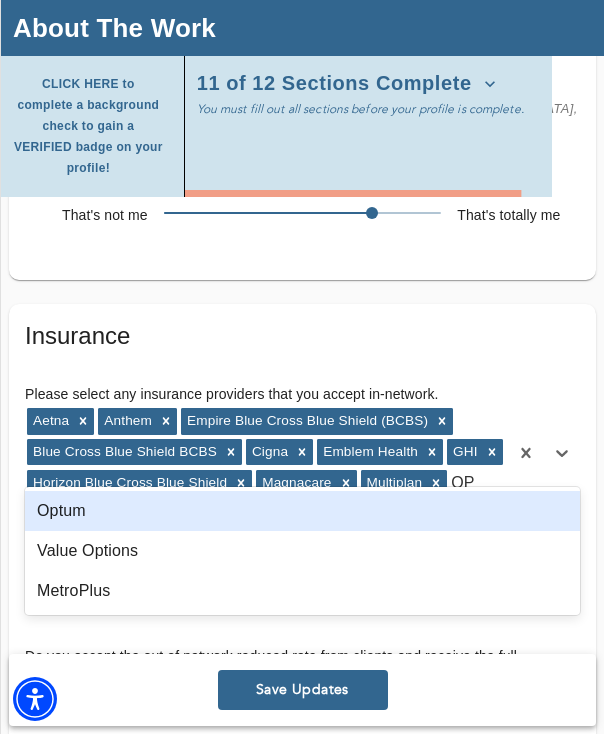 click on "Optum" at bounding box center [302, 511] 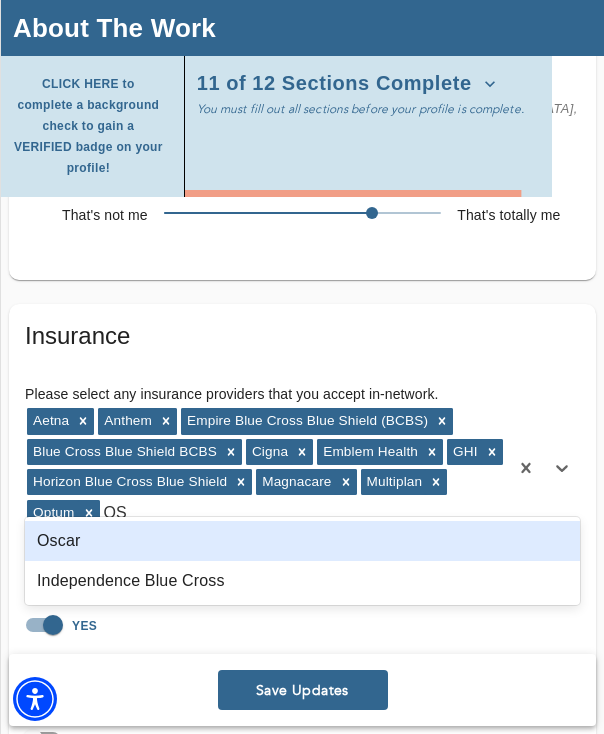 type on "OSC" 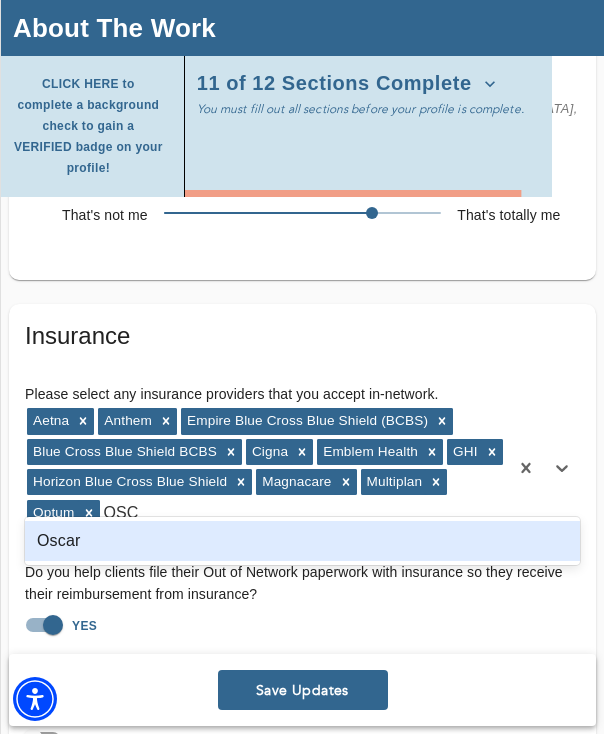 click on "Oscar" at bounding box center [302, 541] 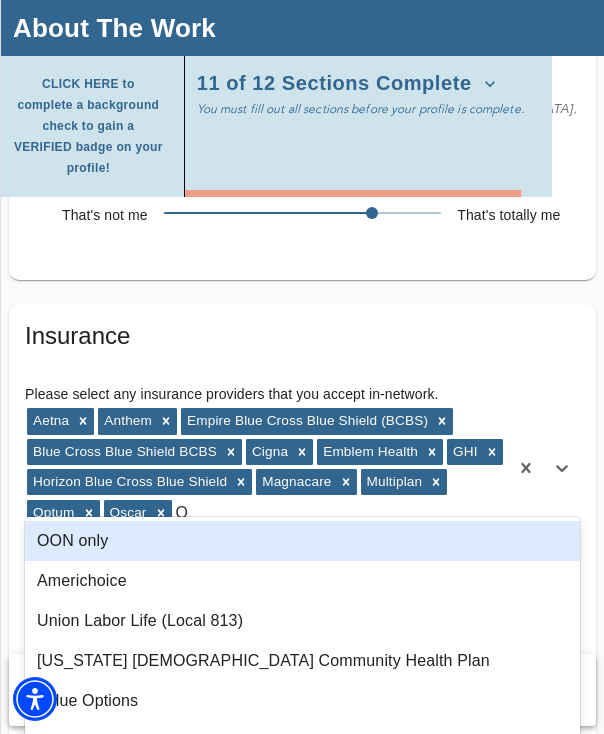 type on "OX" 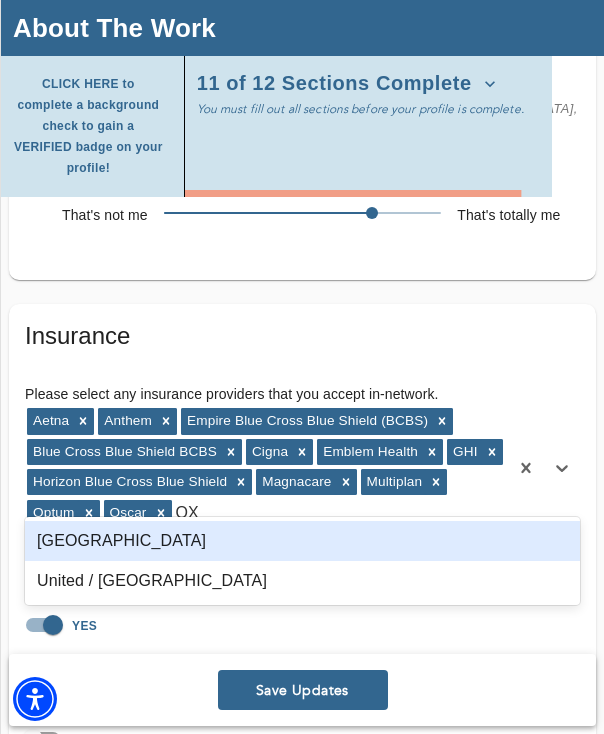 click on "[GEOGRAPHIC_DATA]" at bounding box center [302, 541] 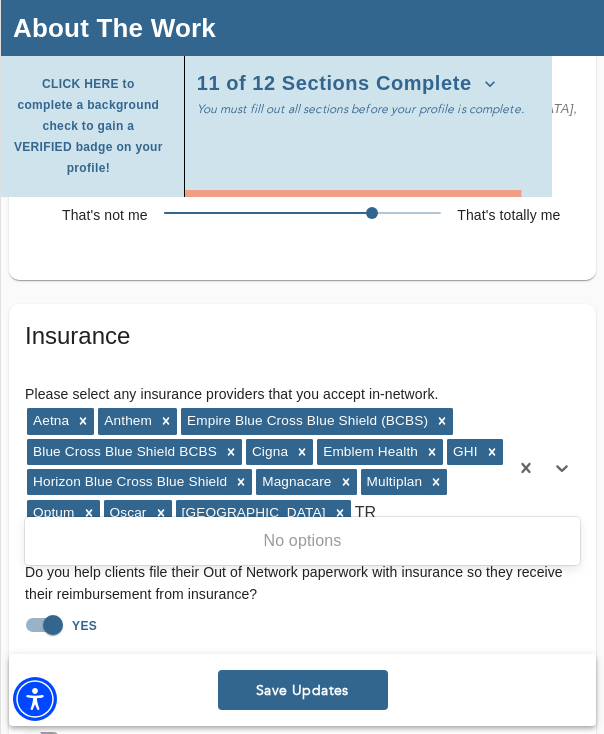 type on "T" 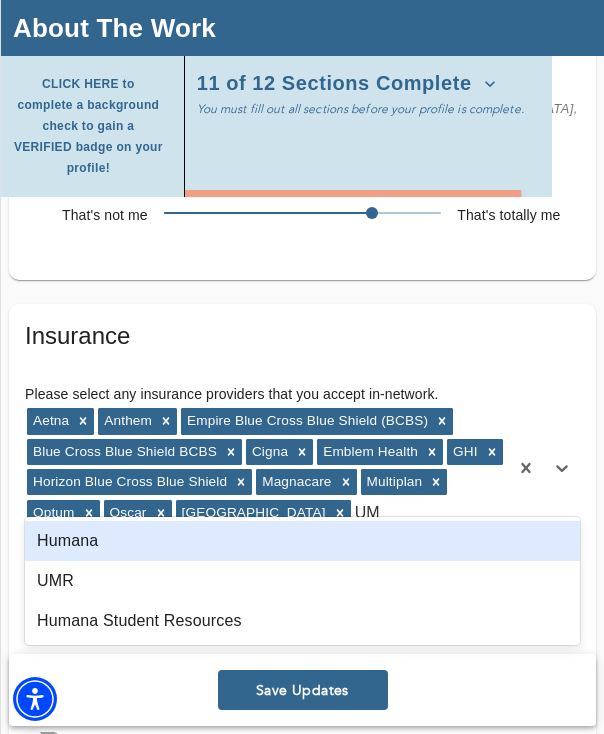 type on "UMR" 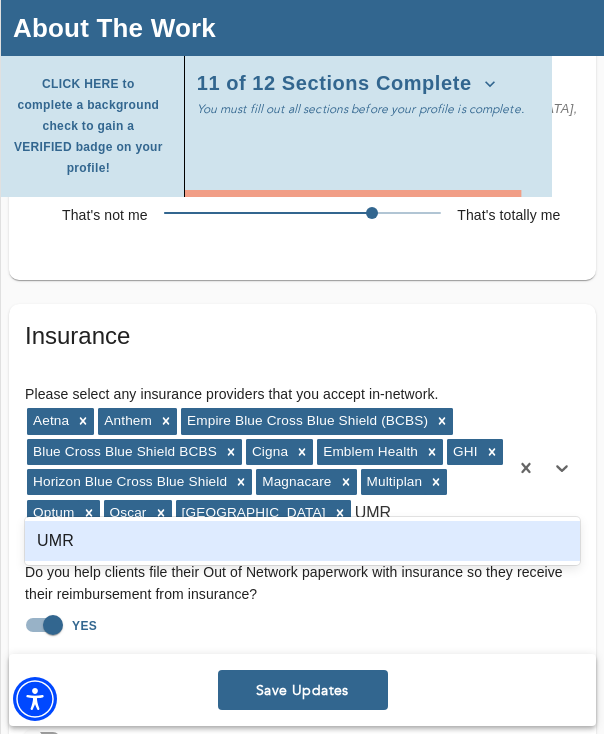 click on "UMR" at bounding box center [302, 541] 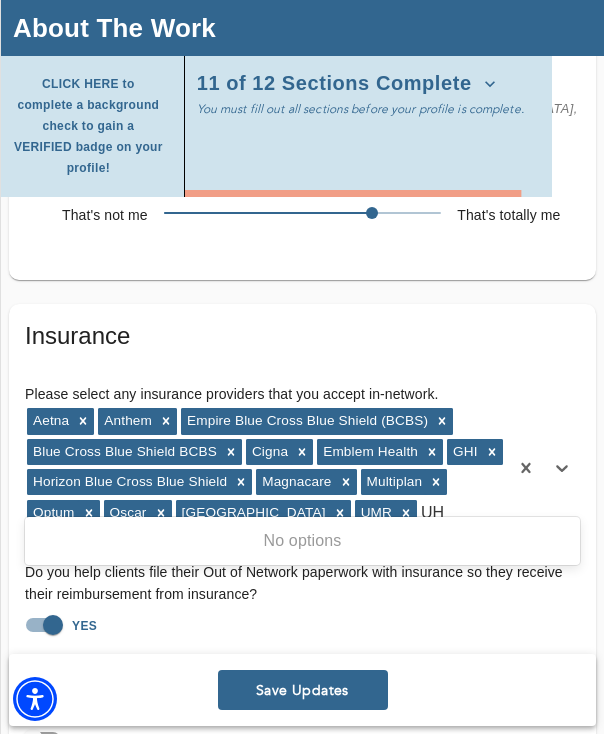 type on "U" 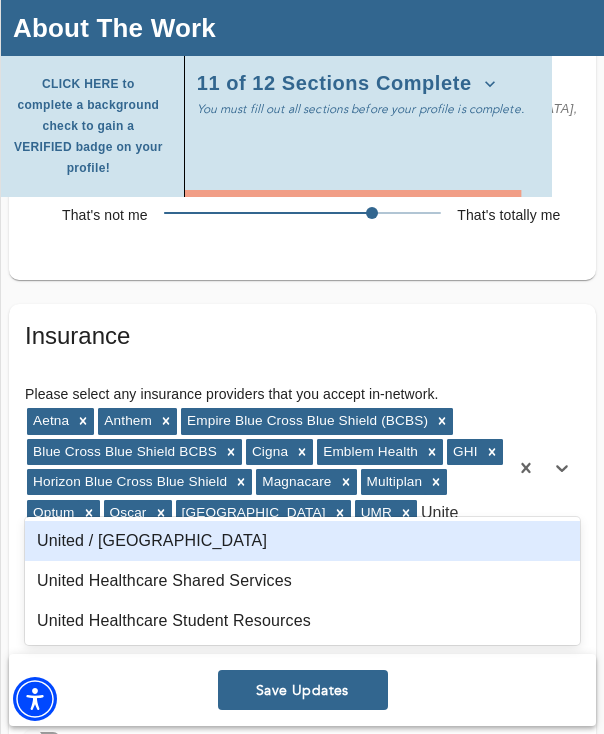 type on "United" 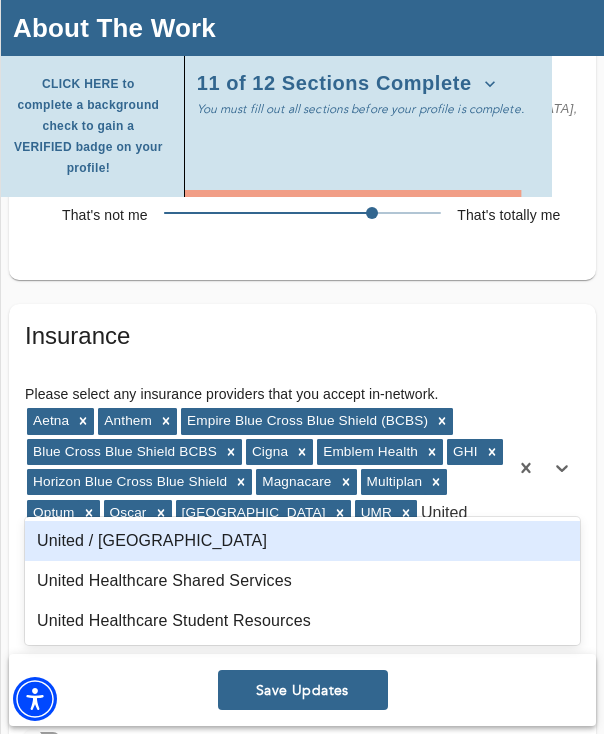 click on "United / [GEOGRAPHIC_DATA]" at bounding box center [302, 541] 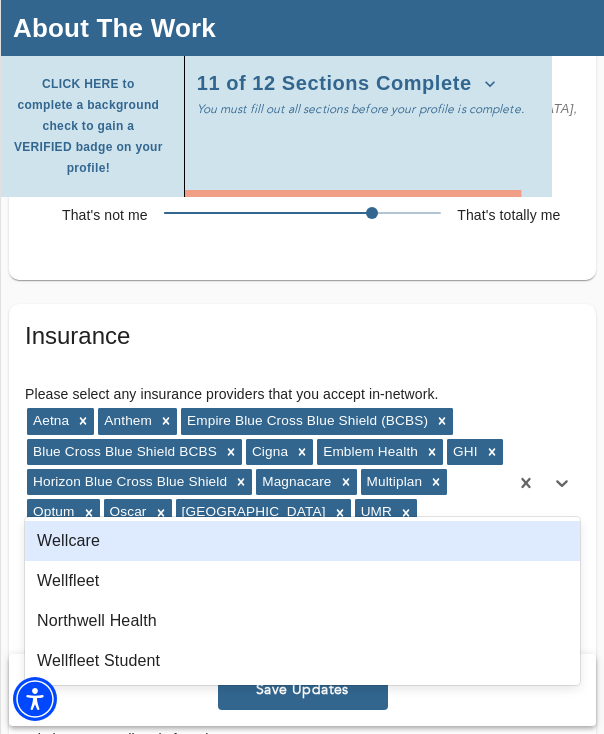 type on "Well" 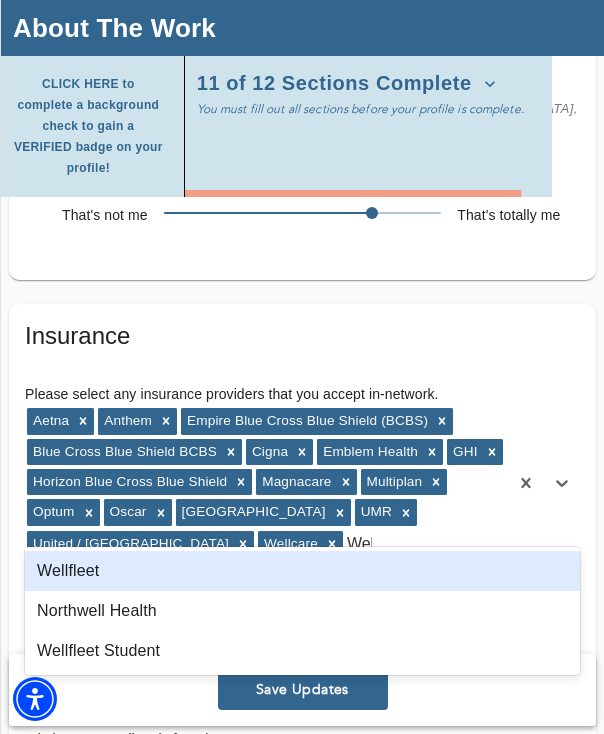 type on "Well" 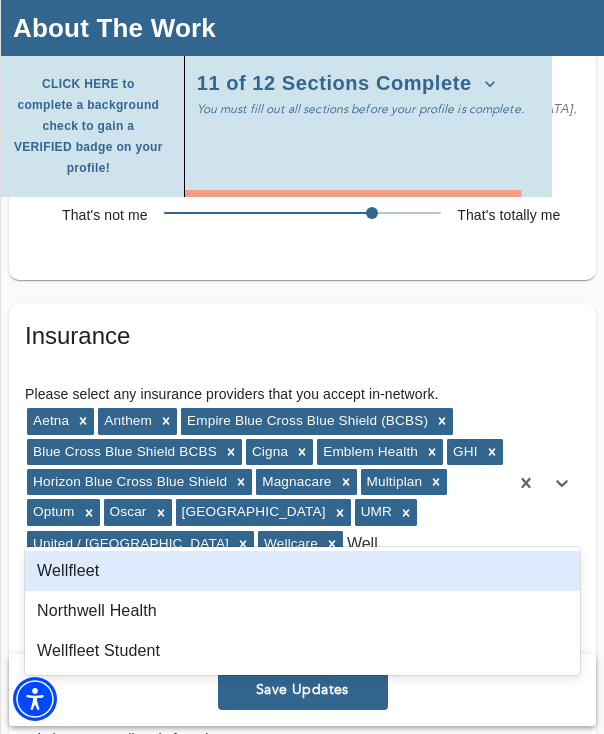 click on "Wellfleet" at bounding box center (302, 571) 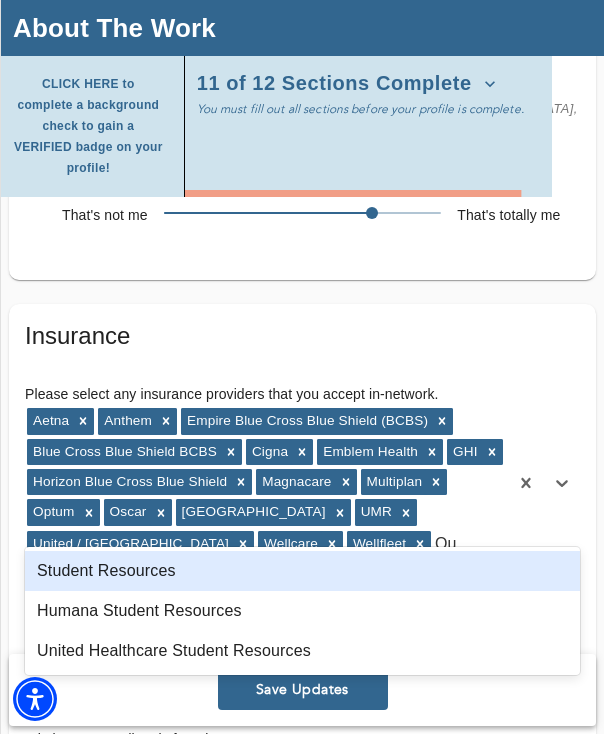 type on "O" 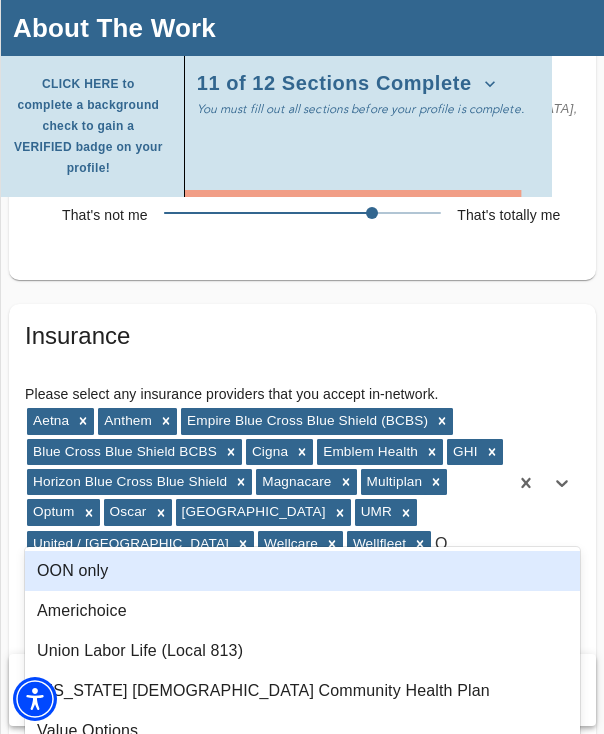 click on "OON only" at bounding box center (302, 571) 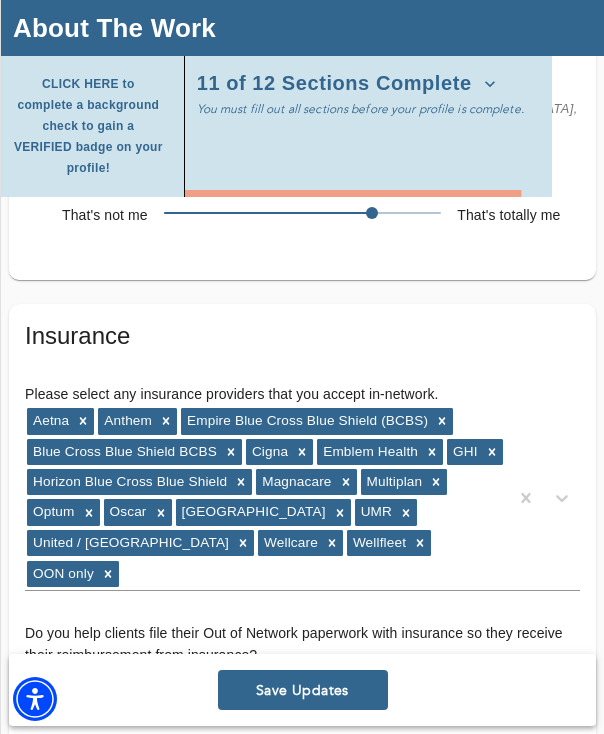 click on "Insurance" at bounding box center (302, 336) 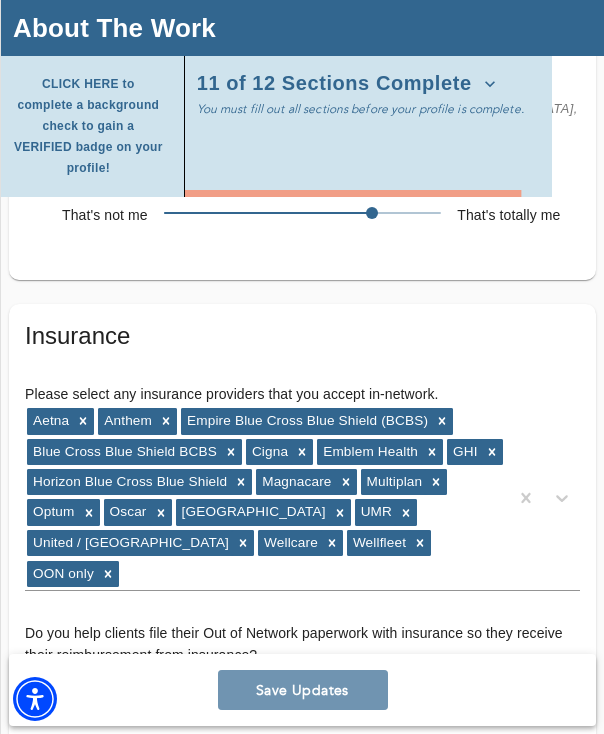 click on "Save Updates" at bounding box center (303, 690) 